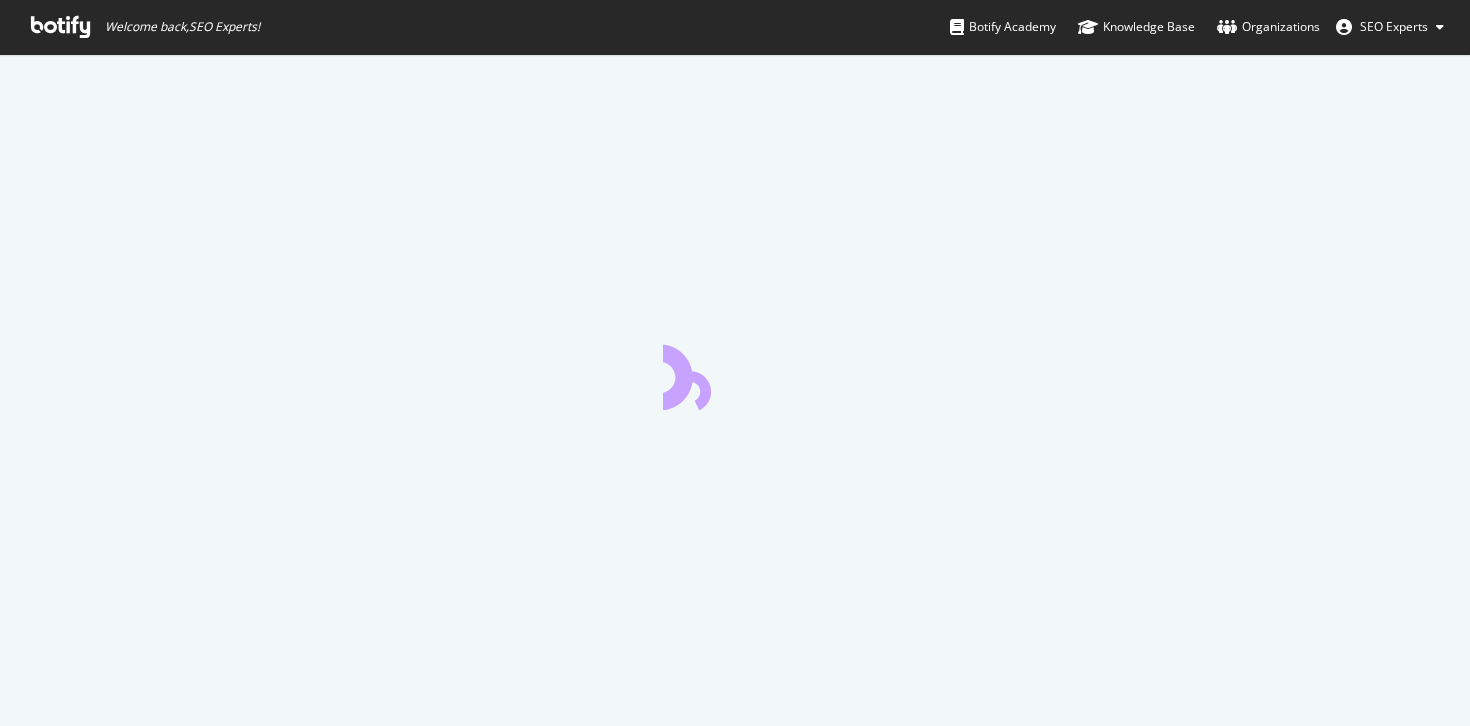 scroll, scrollTop: 0, scrollLeft: 0, axis: both 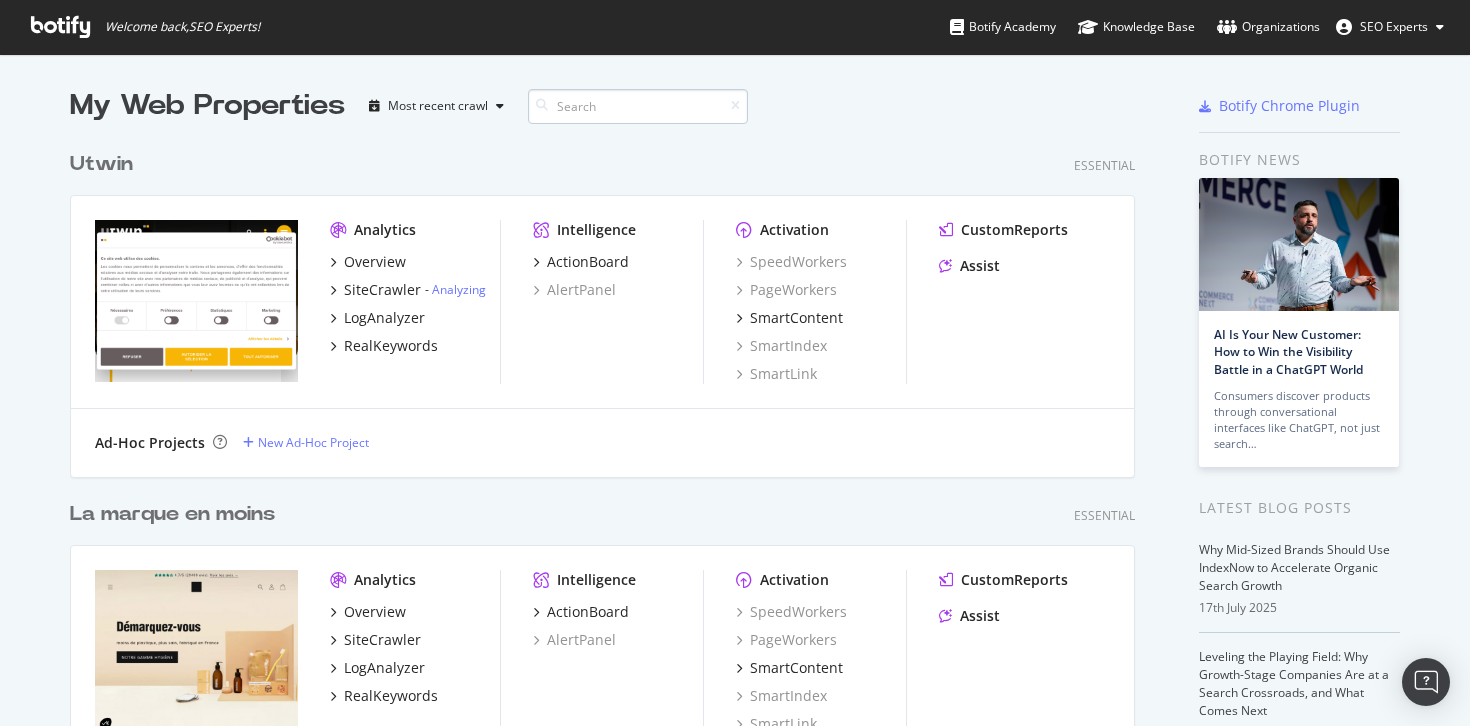 click at bounding box center (638, 106) 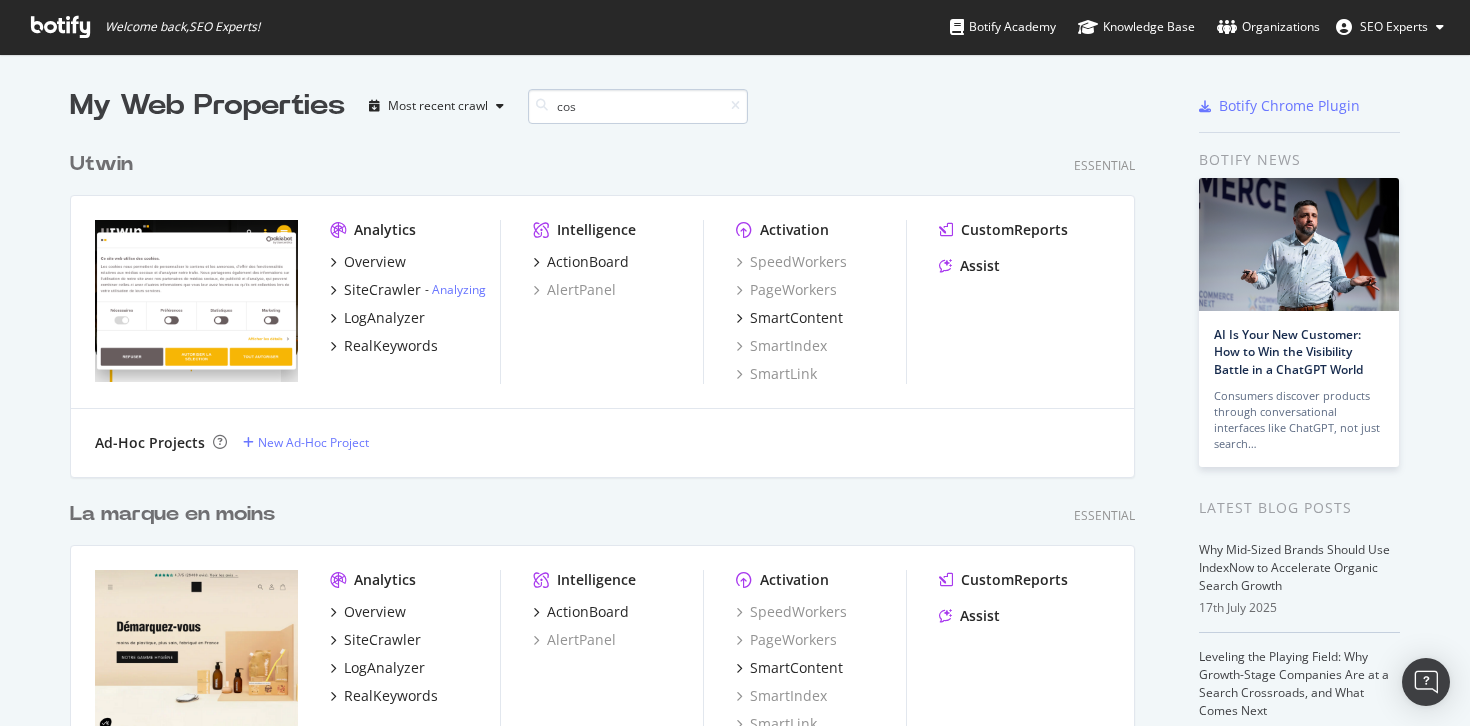 type on "cos" 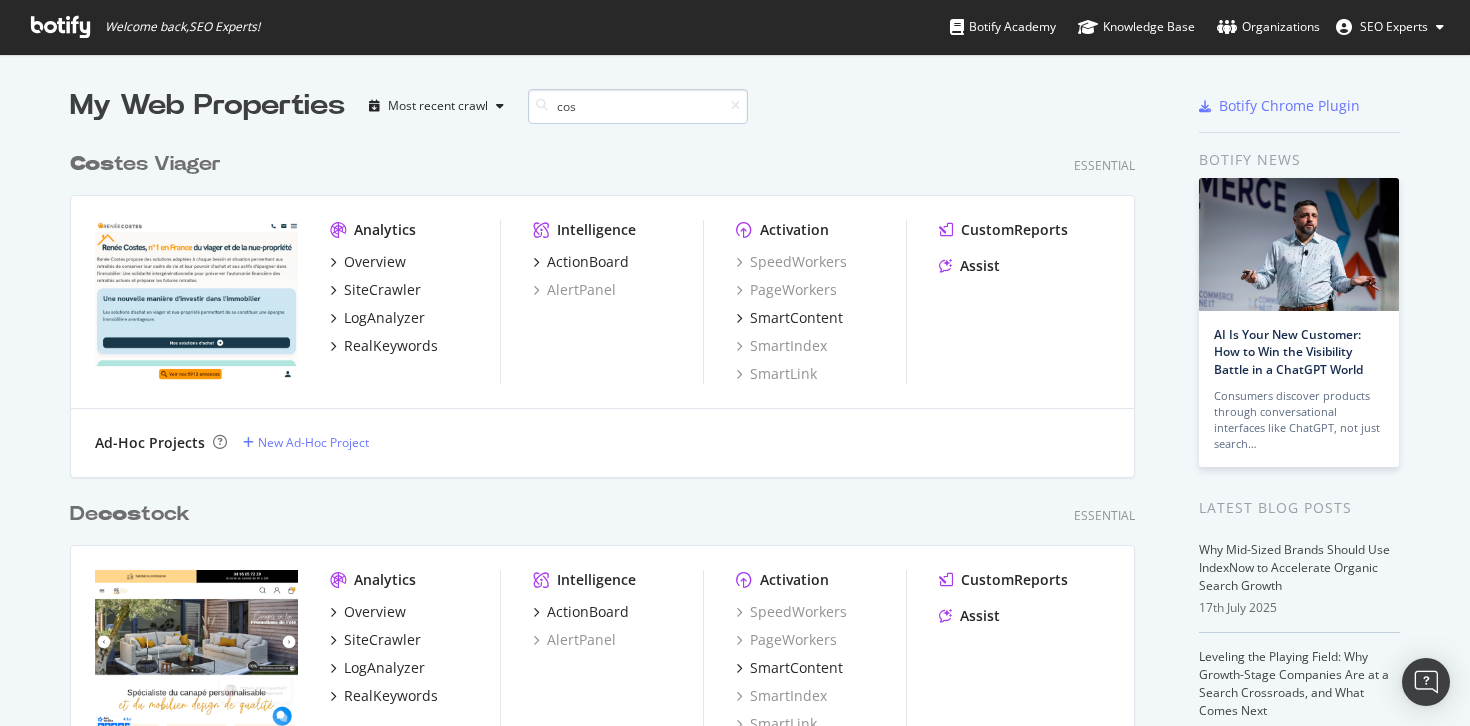 scroll, scrollTop: 700, scrollLeft: 1081, axis: both 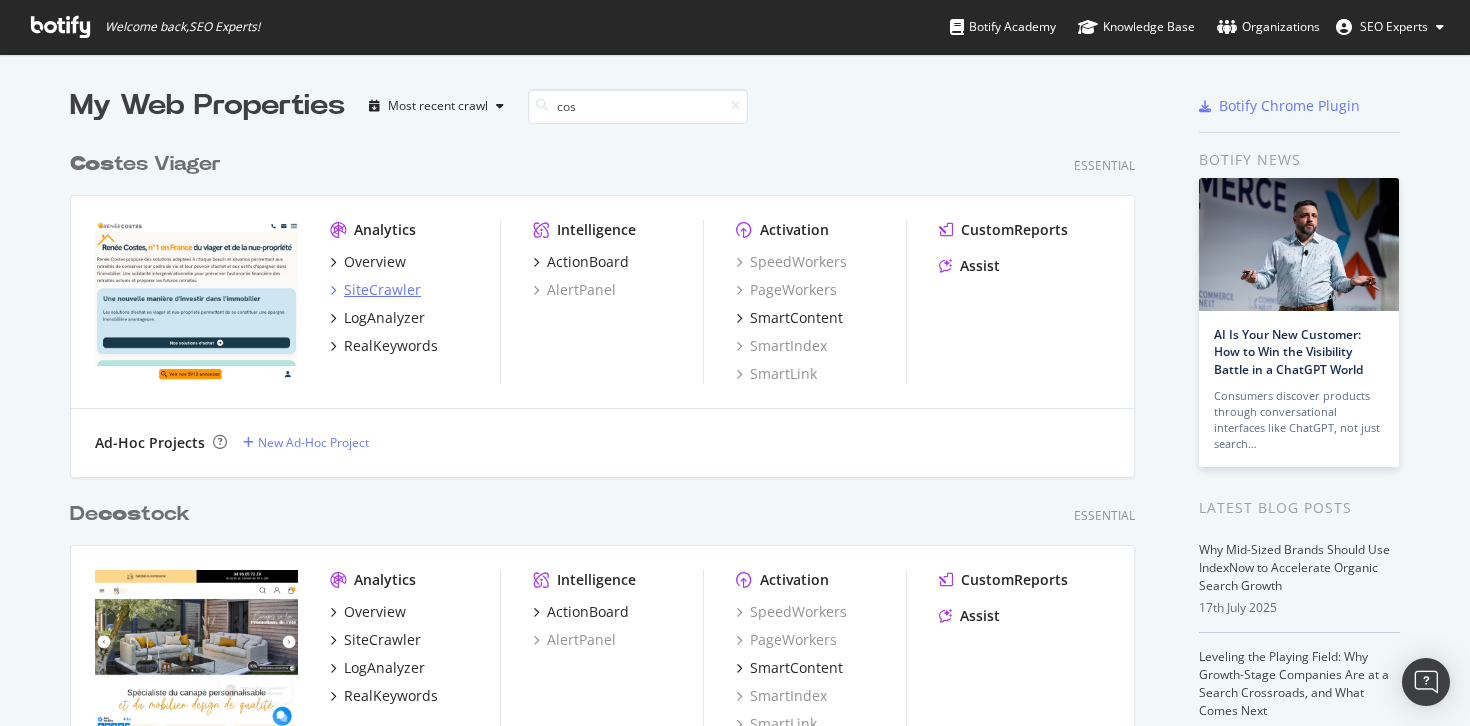 click on "SiteCrawler" at bounding box center [382, 290] 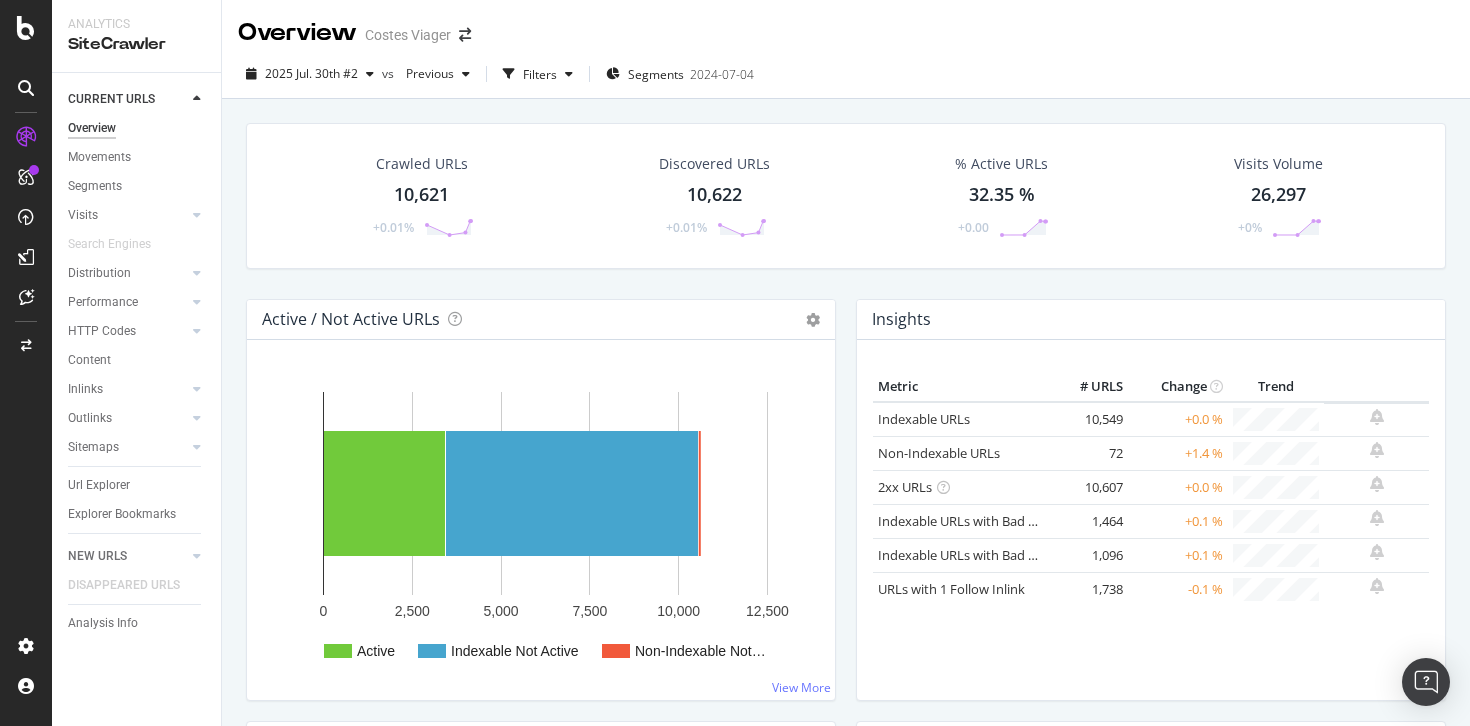 click on "32.35 %" at bounding box center [1002, 195] 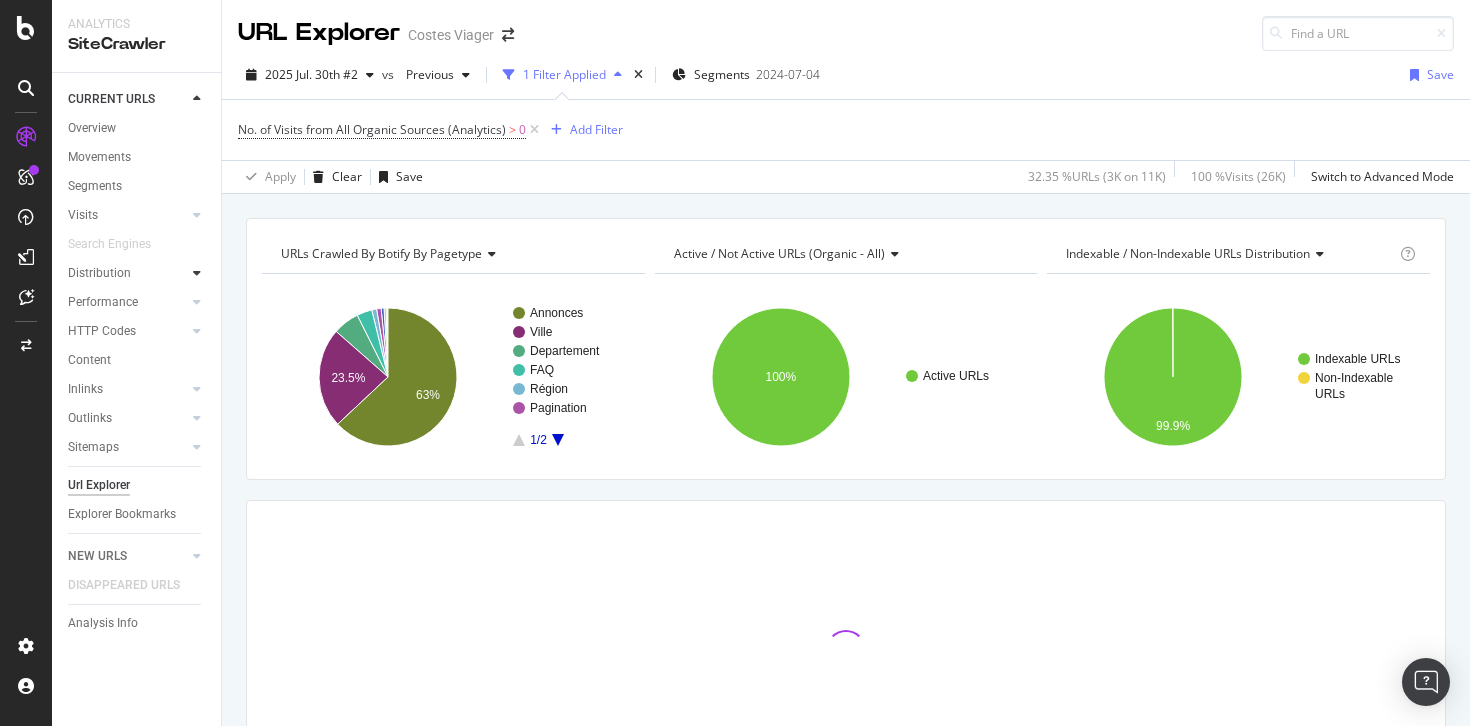 click at bounding box center (197, 273) 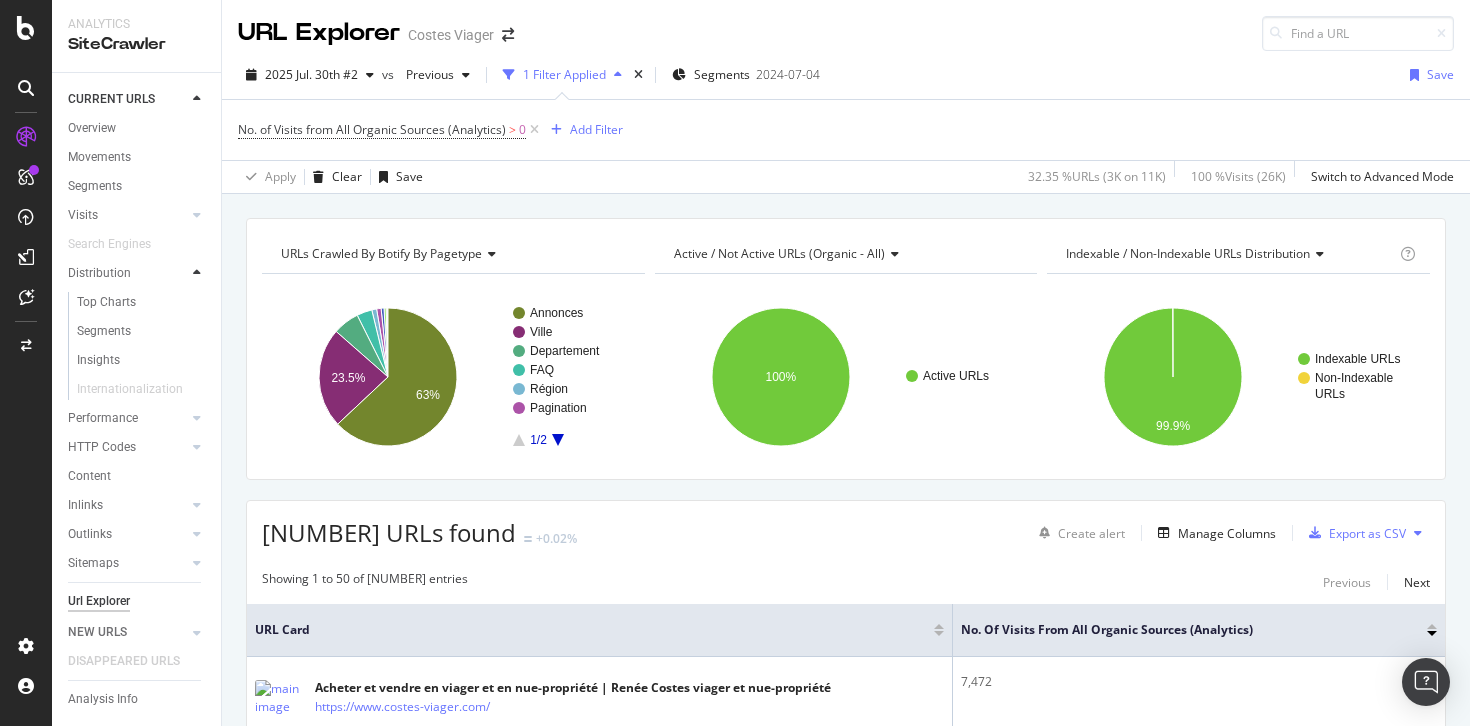 click at bounding box center [197, 273] 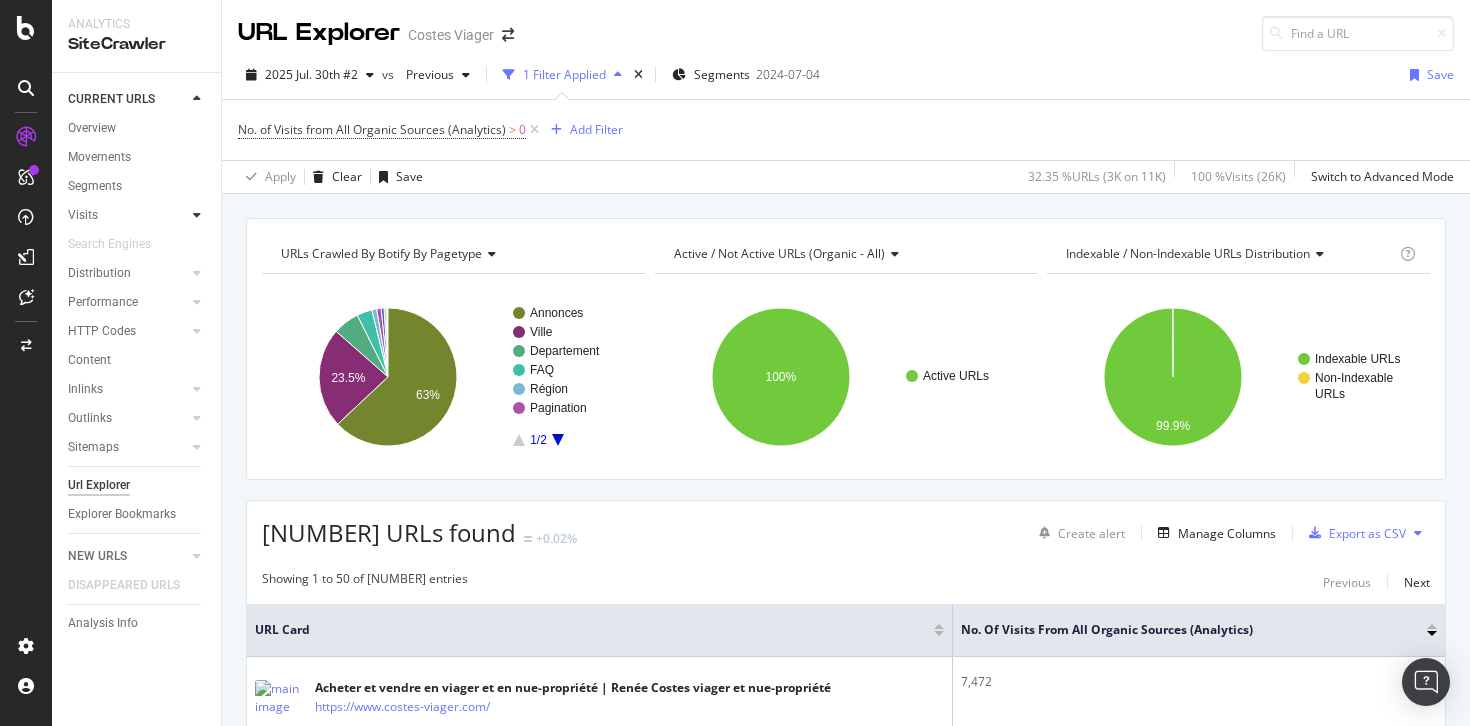 click at bounding box center (197, 215) 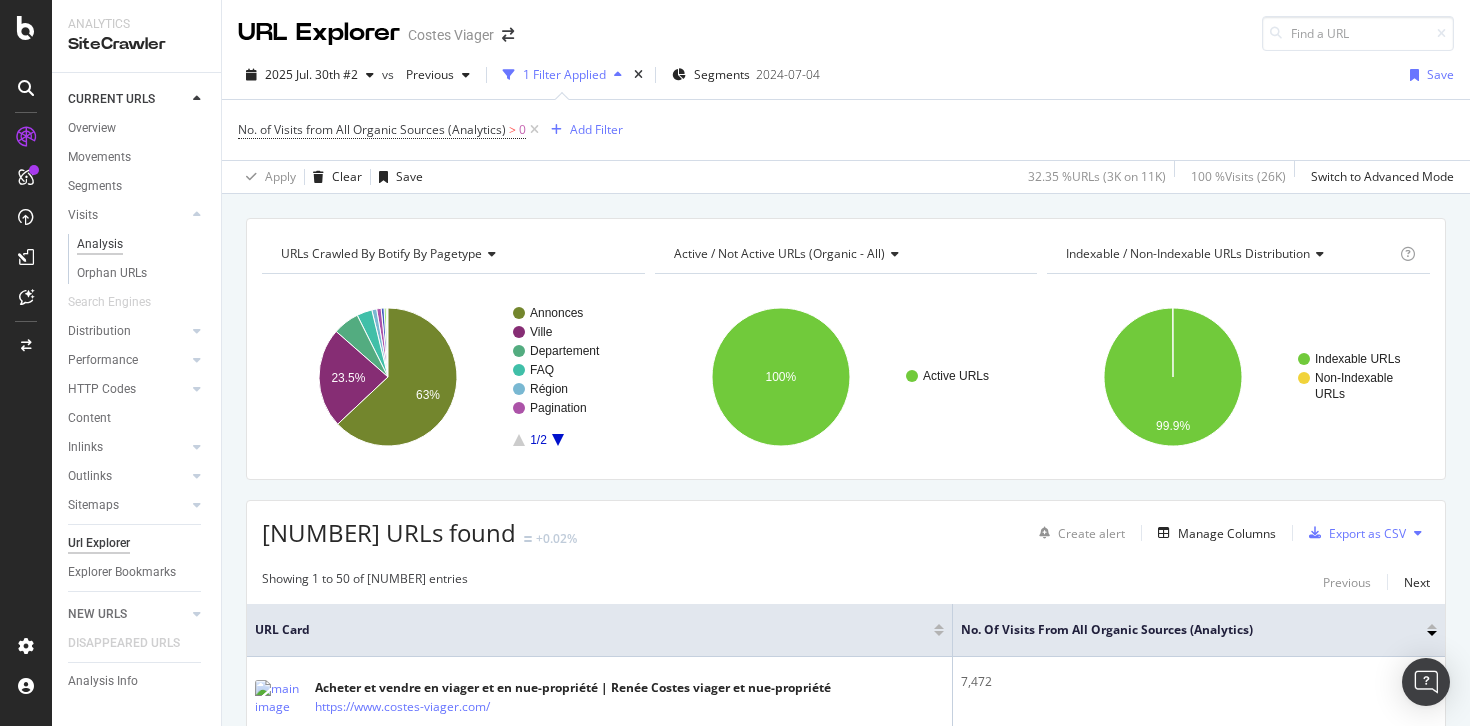 click on "Analysis" at bounding box center [100, 244] 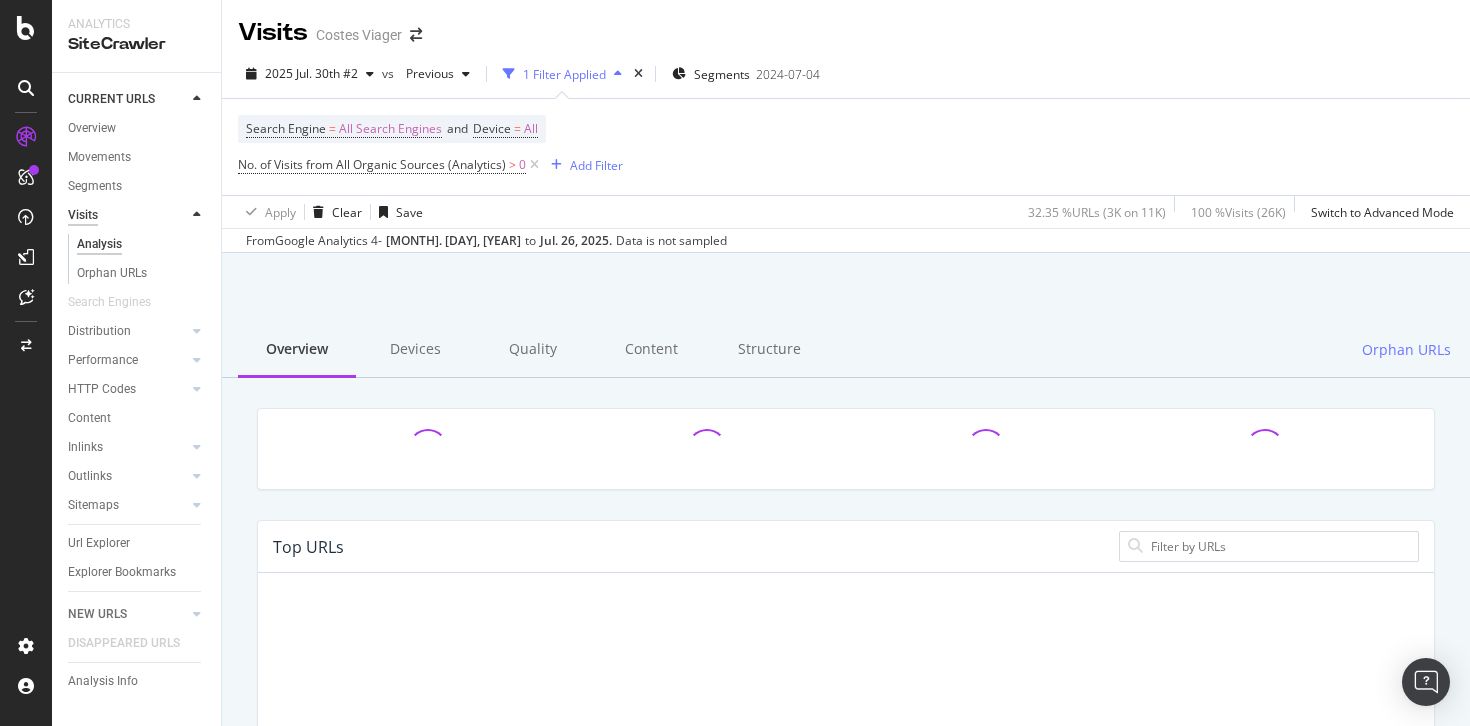 click on "Visits" at bounding box center [83, 215] 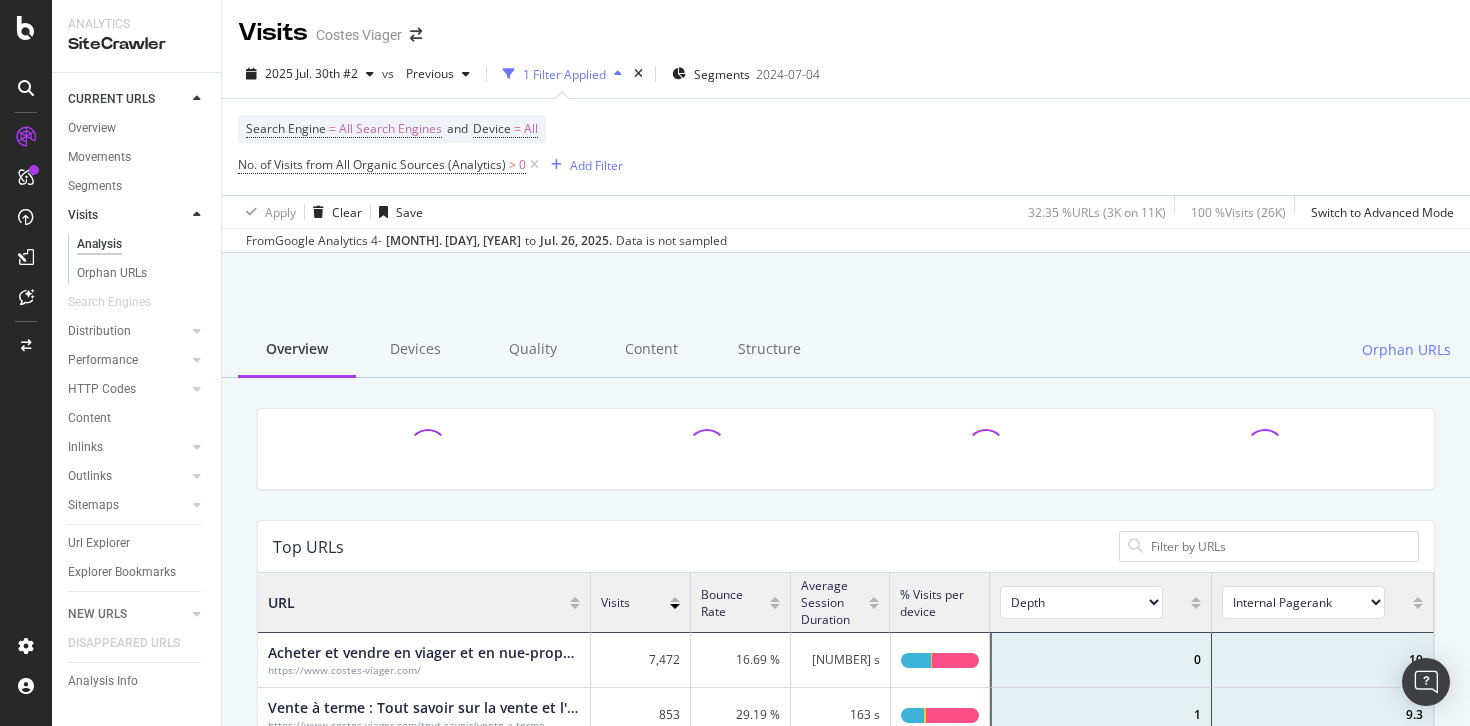 scroll, scrollTop: 1, scrollLeft: 1, axis: both 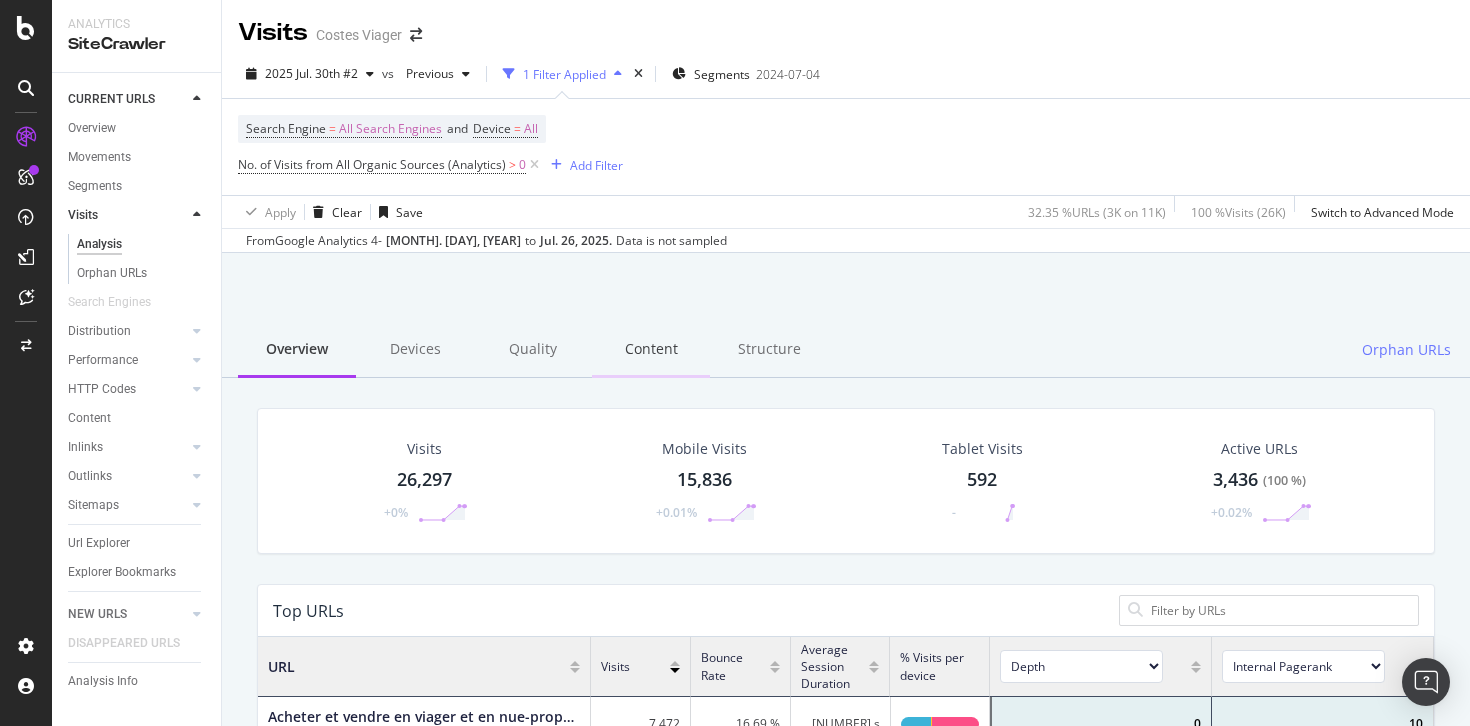 click on "Content" at bounding box center (651, 350) 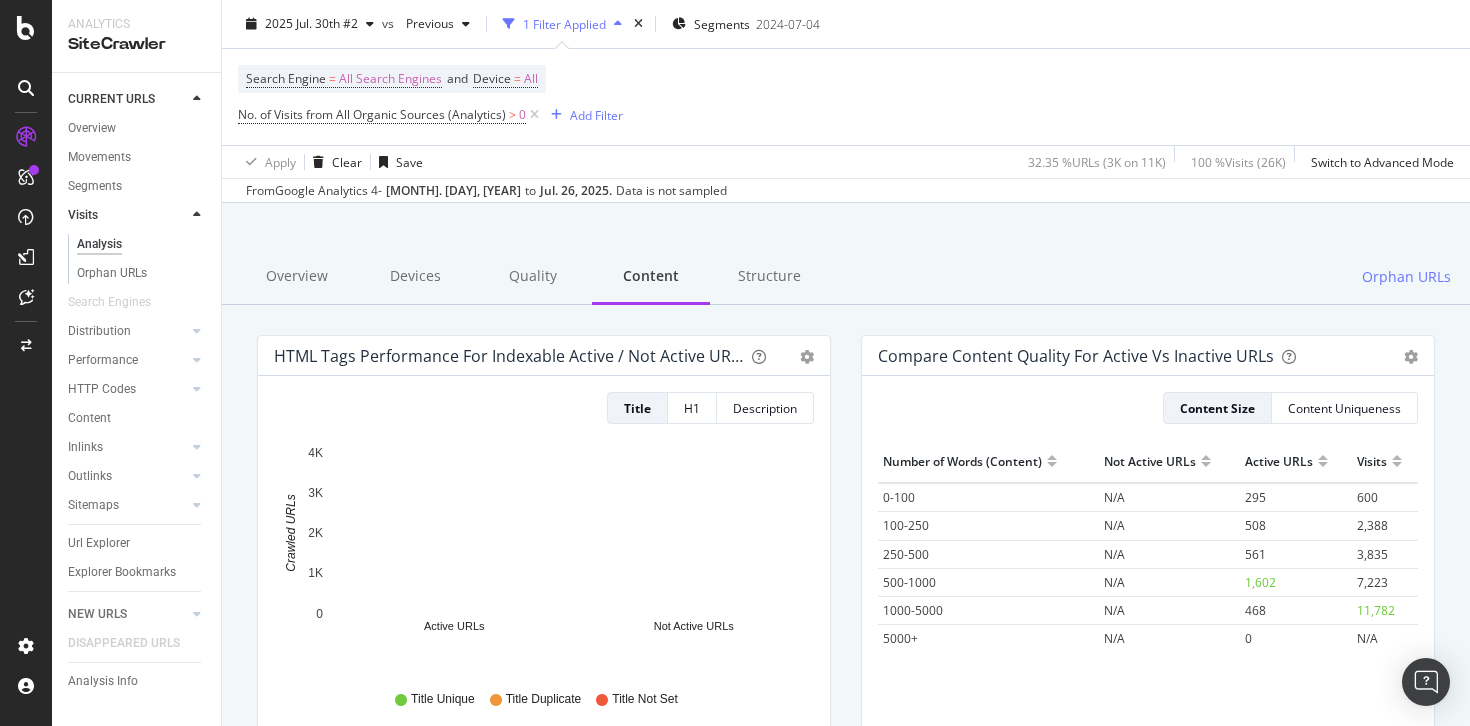 scroll, scrollTop: 0, scrollLeft: 0, axis: both 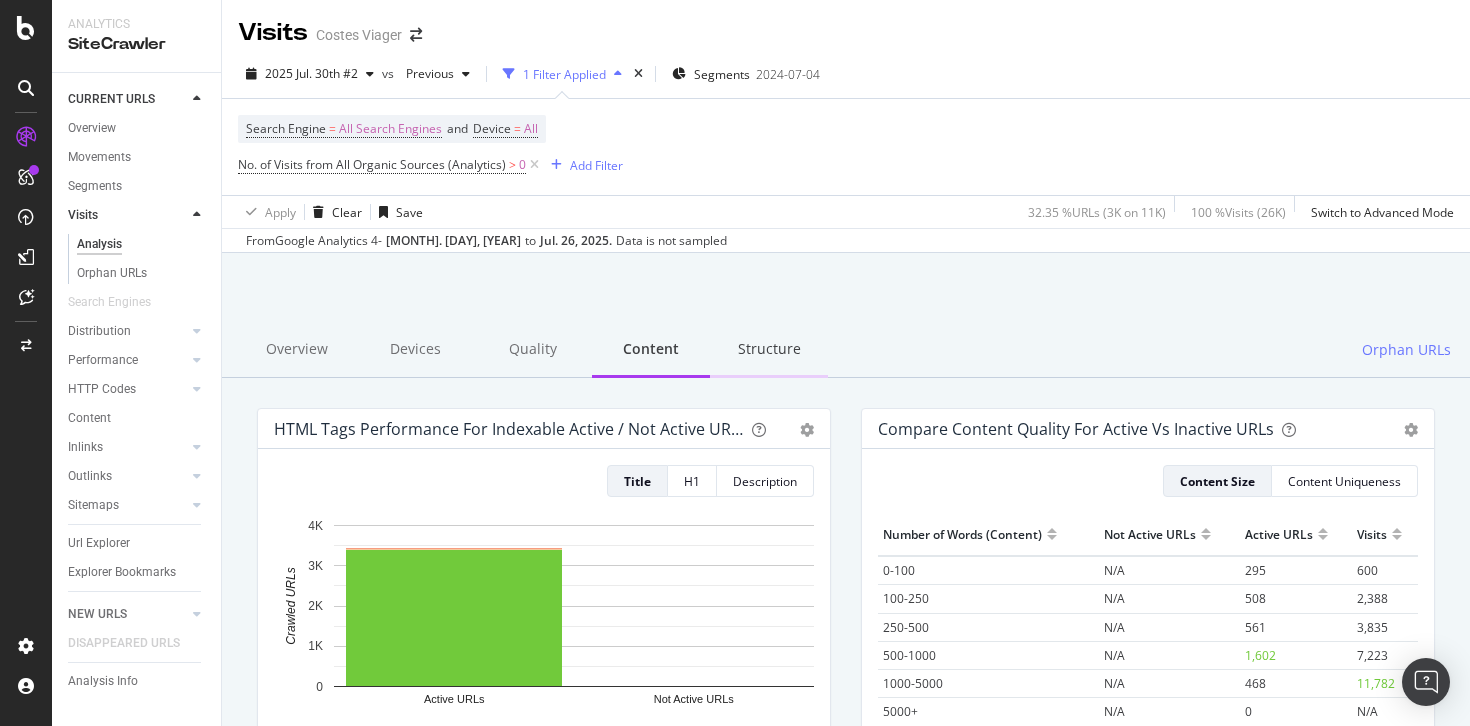 click on "Structure" at bounding box center [769, 350] 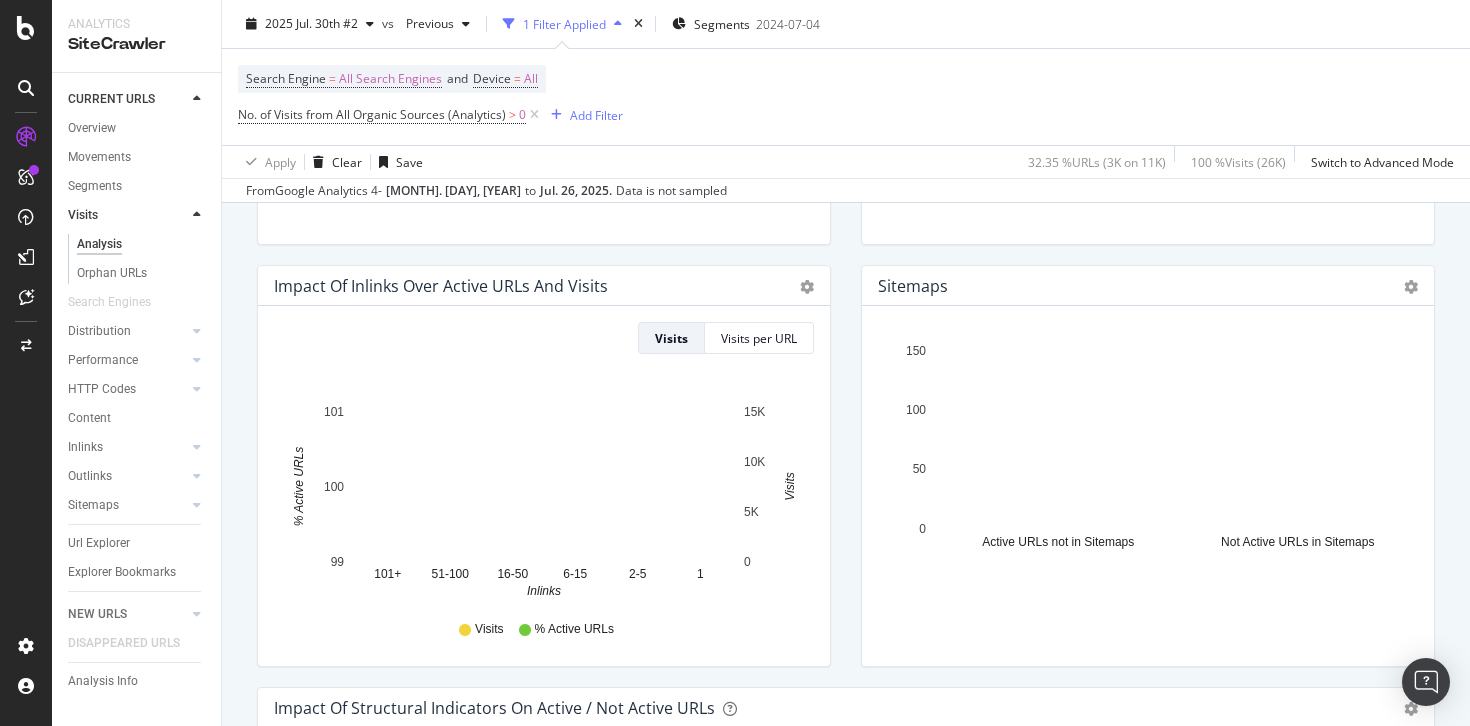 scroll, scrollTop: 569, scrollLeft: 0, axis: vertical 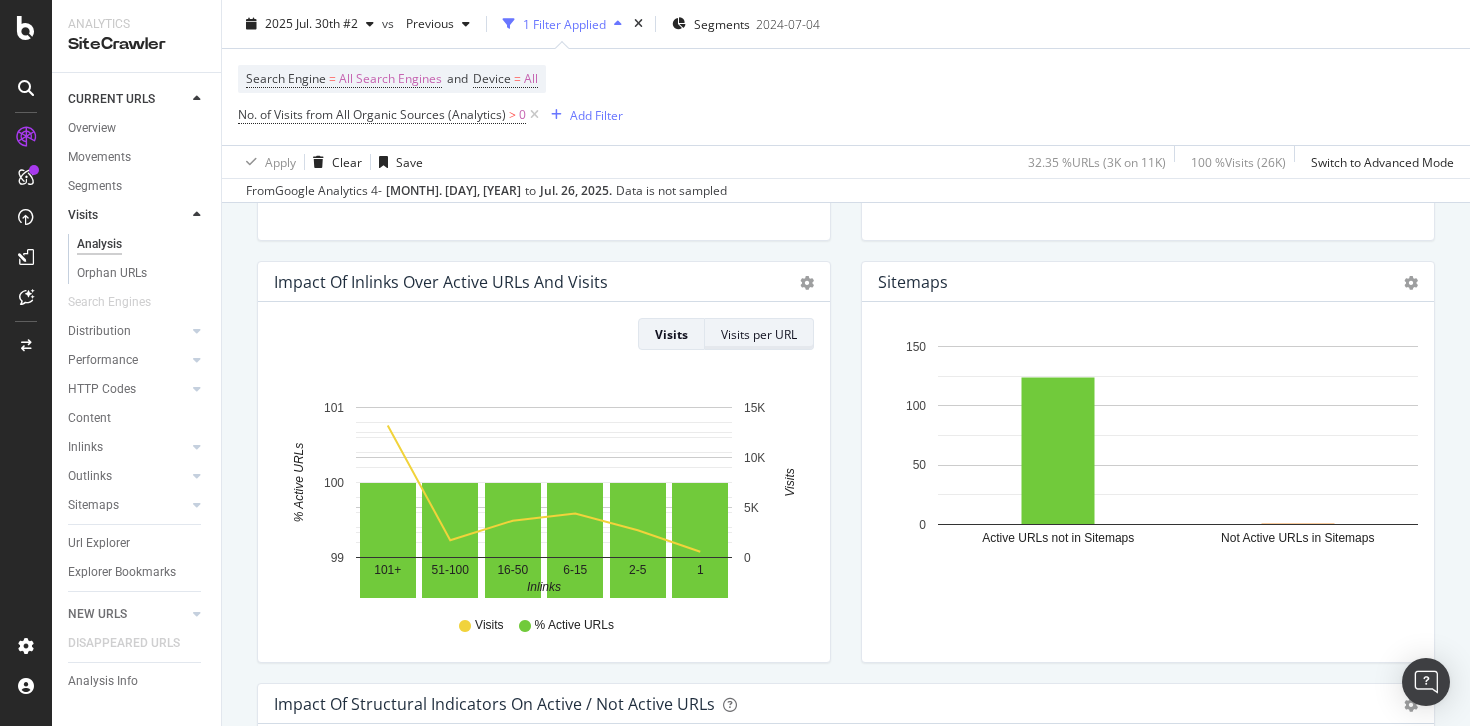 click on "Visits per URL" at bounding box center [759, 334] 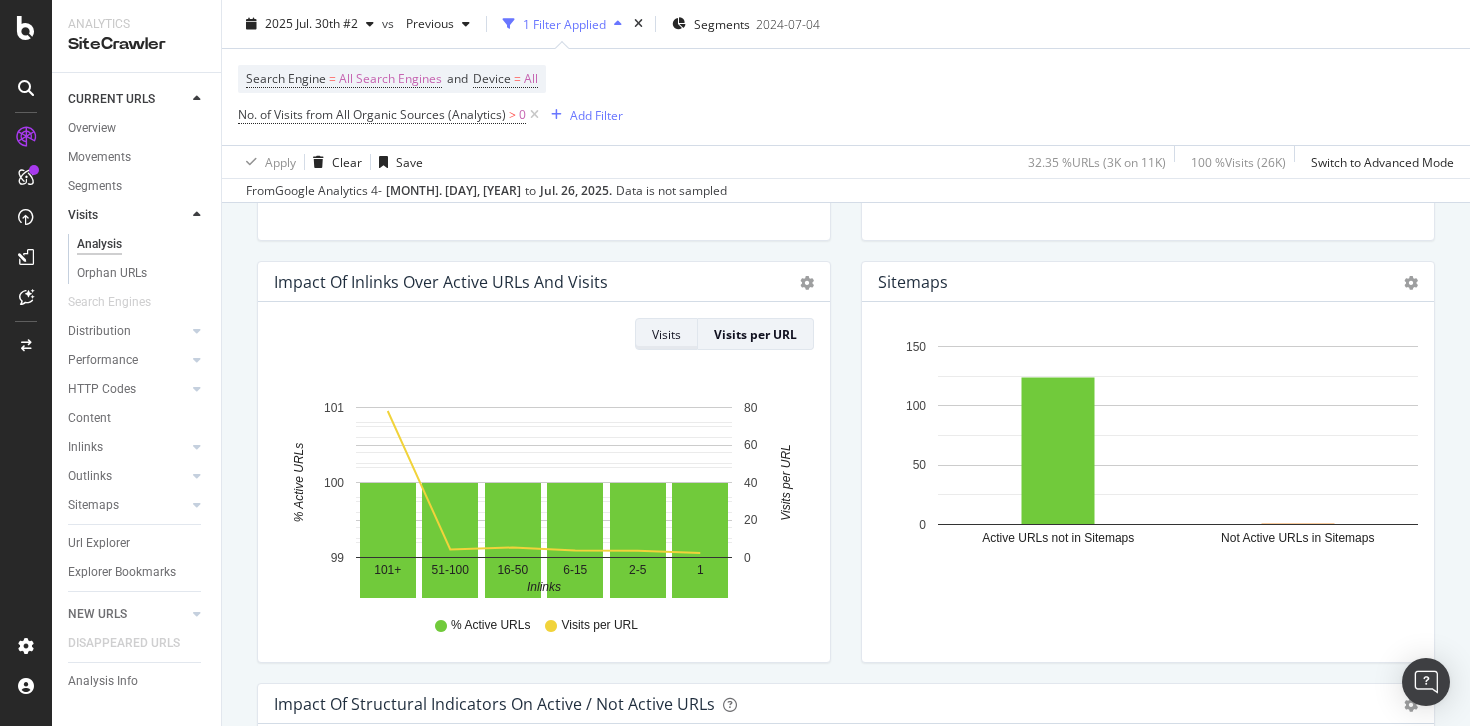 click on "Visits" at bounding box center [666, 334] 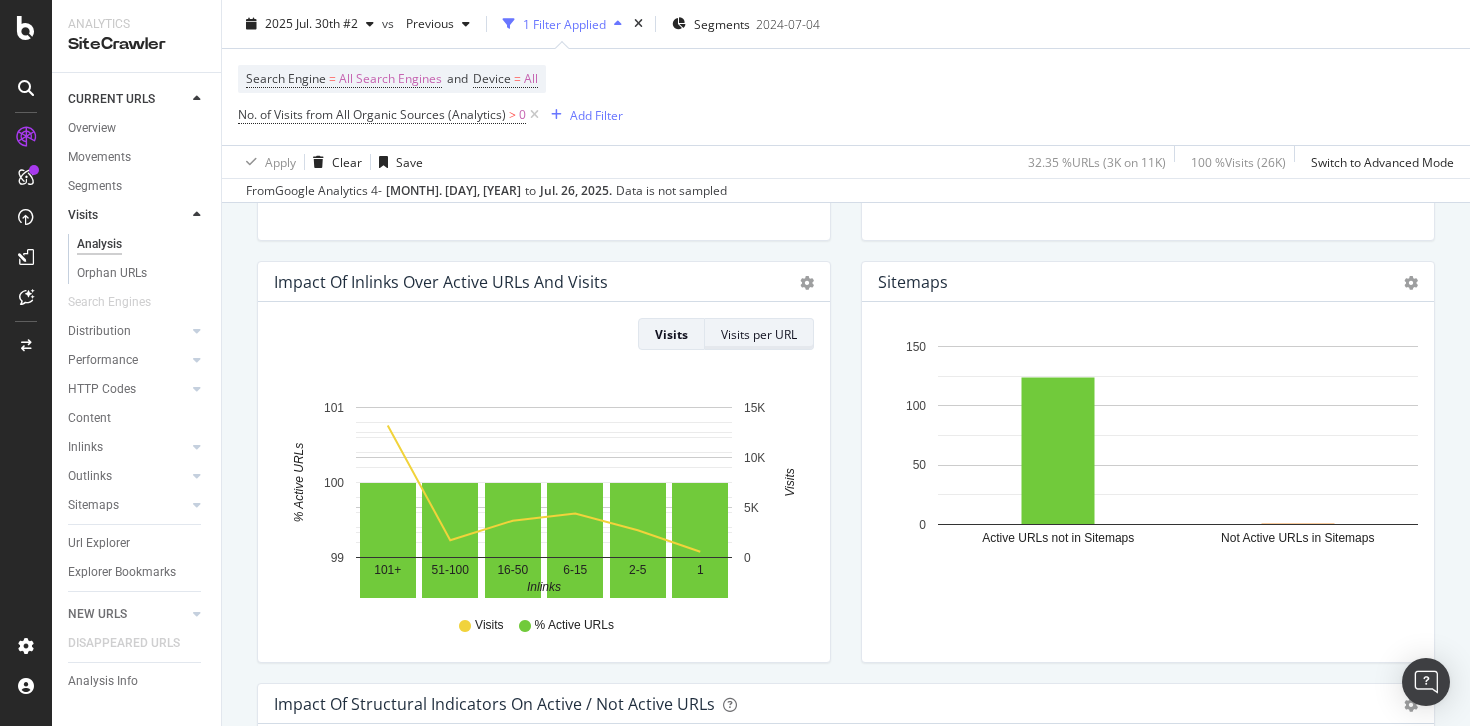 click on "Visits per URL" at bounding box center (759, 334) 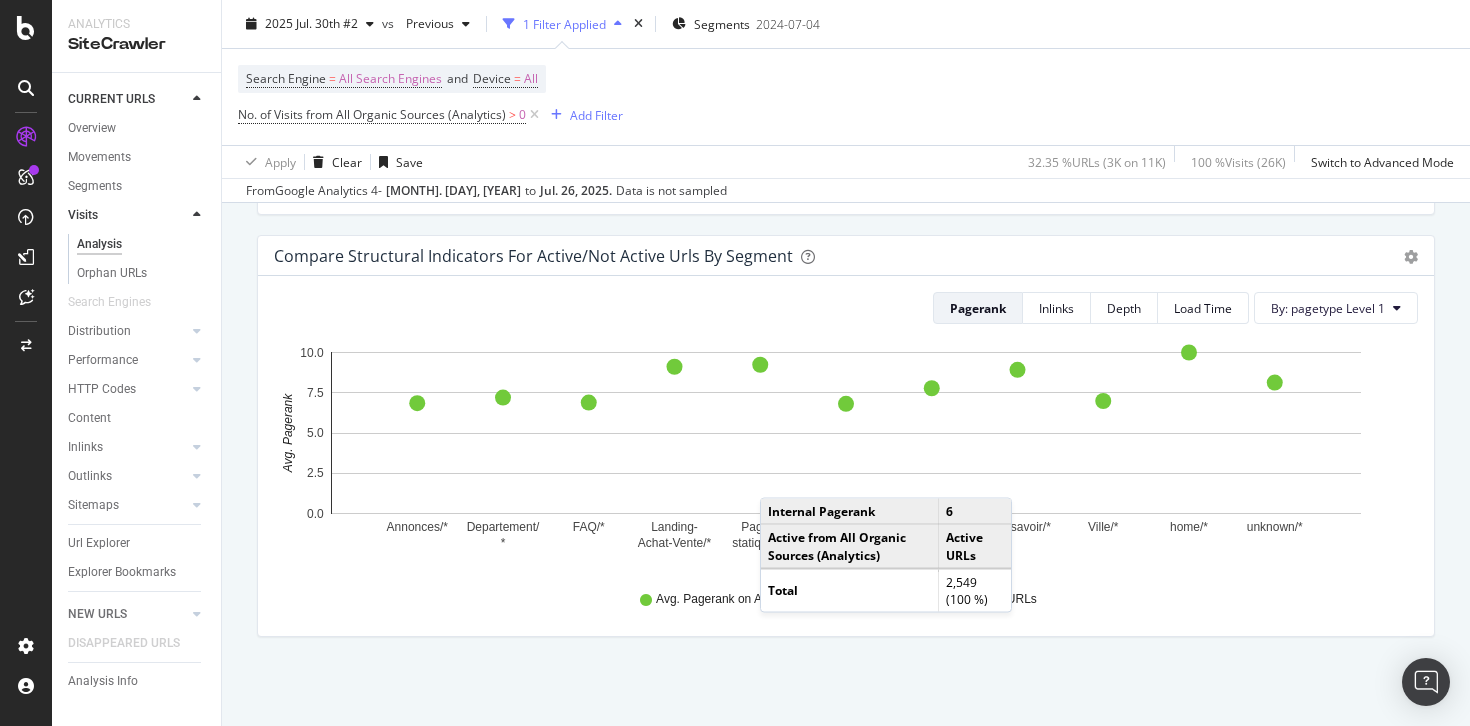 scroll, scrollTop: 1441, scrollLeft: 0, axis: vertical 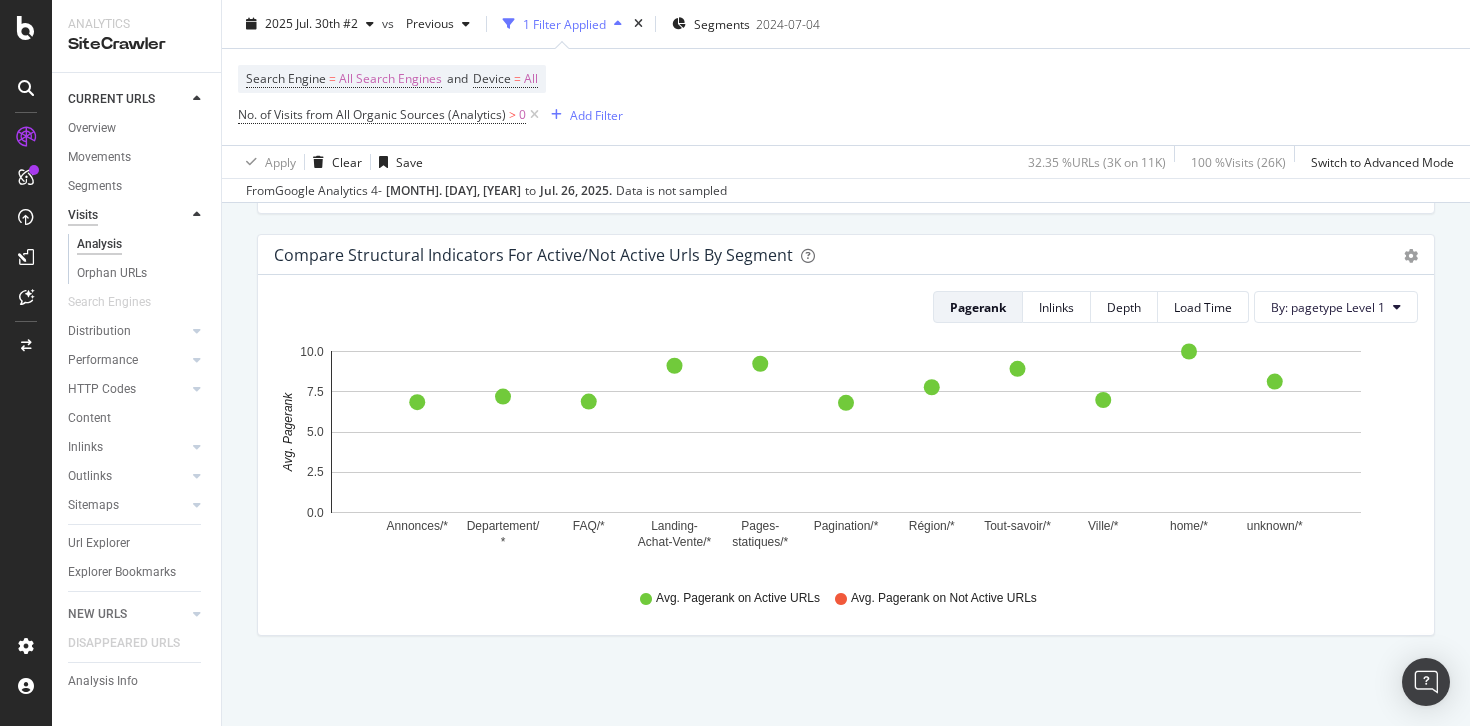click on "Visits" at bounding box center (83, 215) 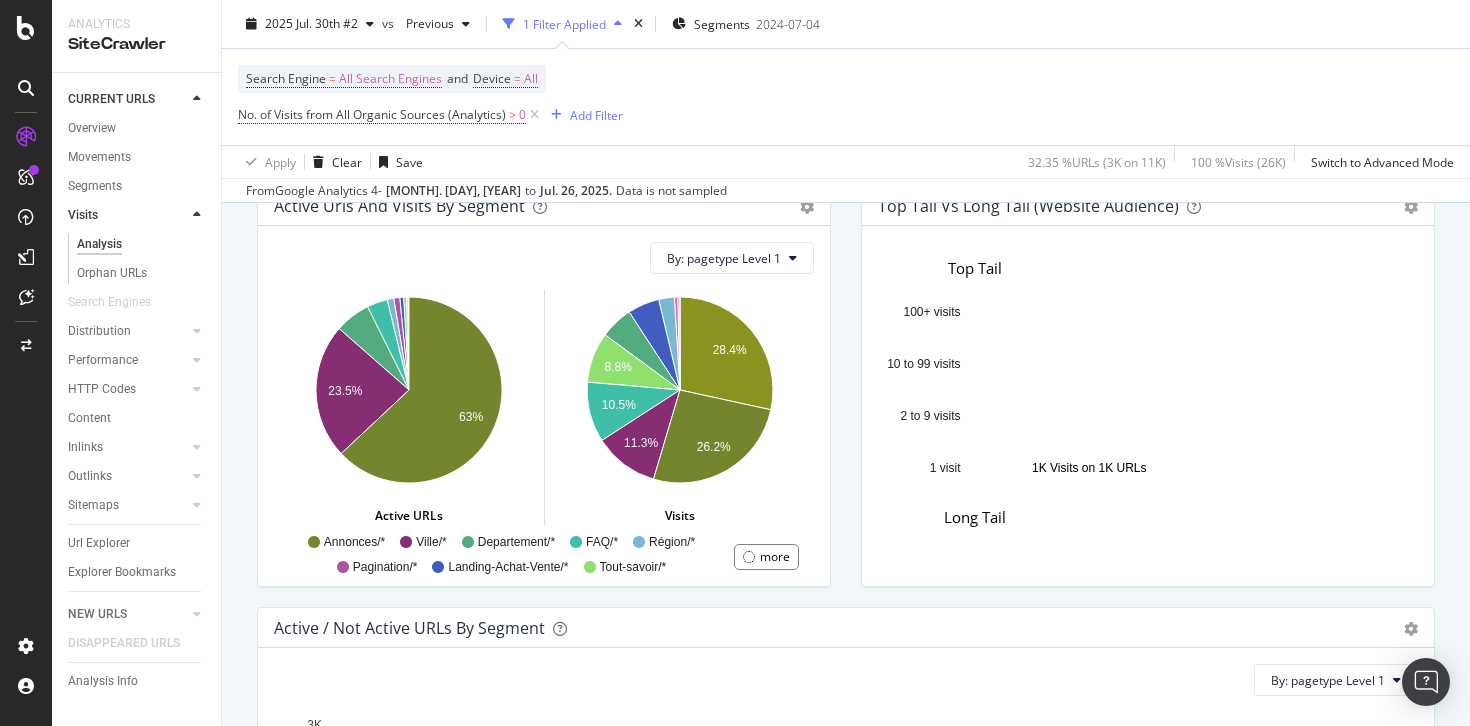 scroll, scrollTop: 0, scrollLeft: 0, axis: both 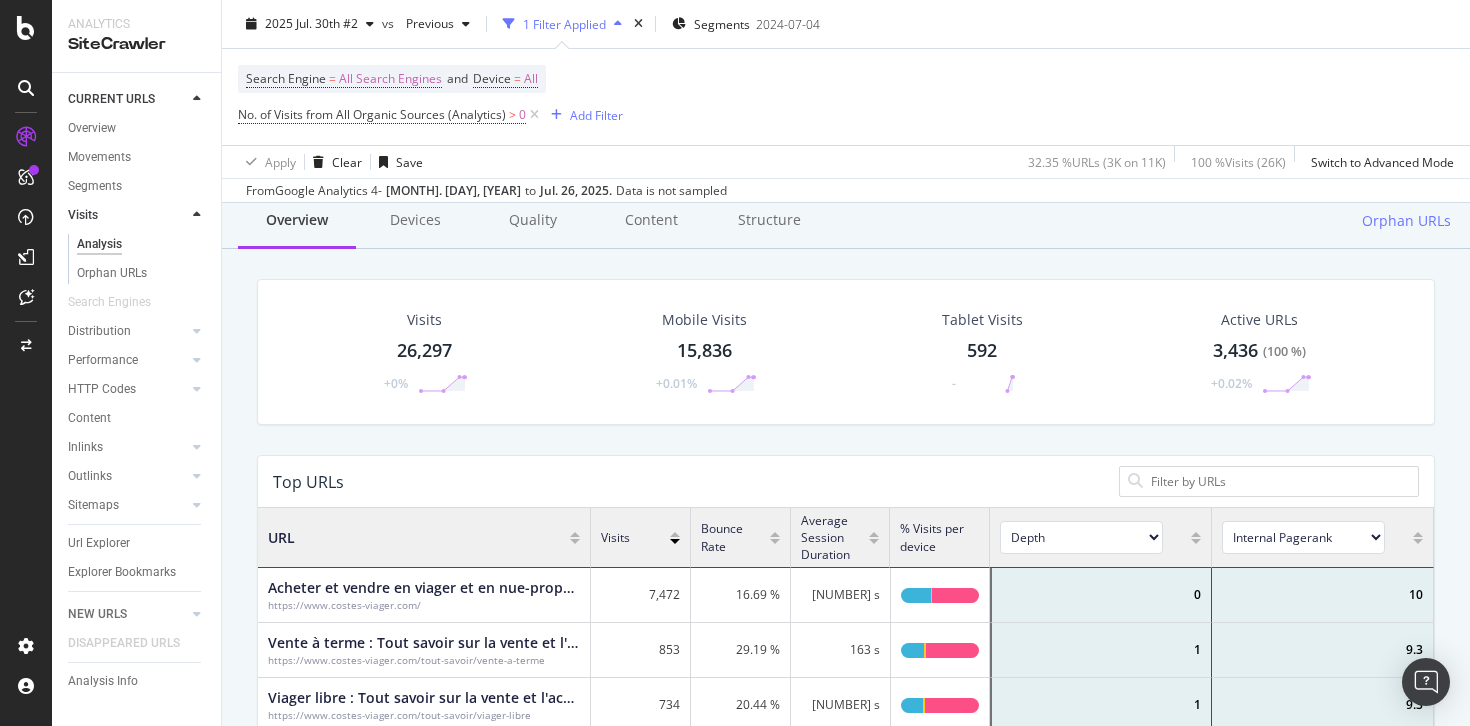 click on "3,436 ( 100 % )" at bounding box center [1259, 351] 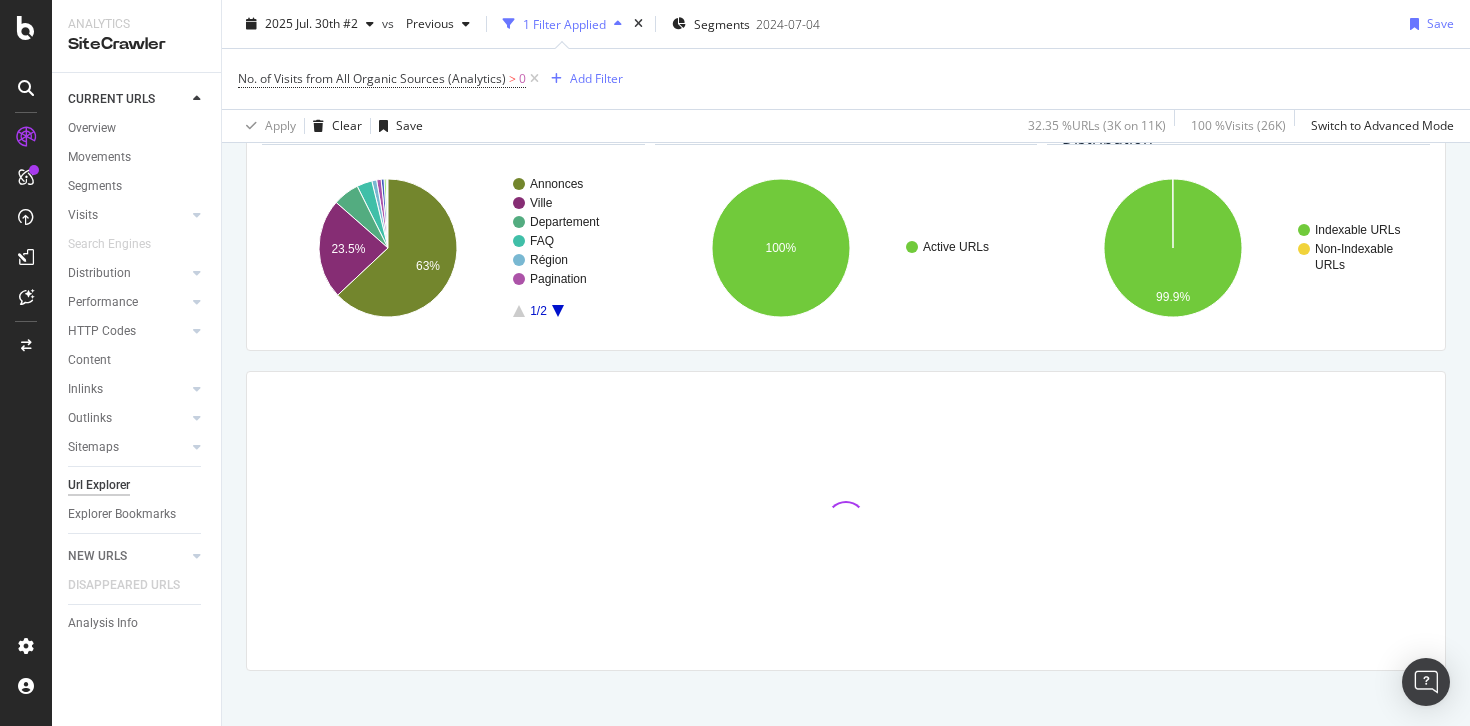 scroll, scrollTop: 0, scrollLeft: 0, axis: both 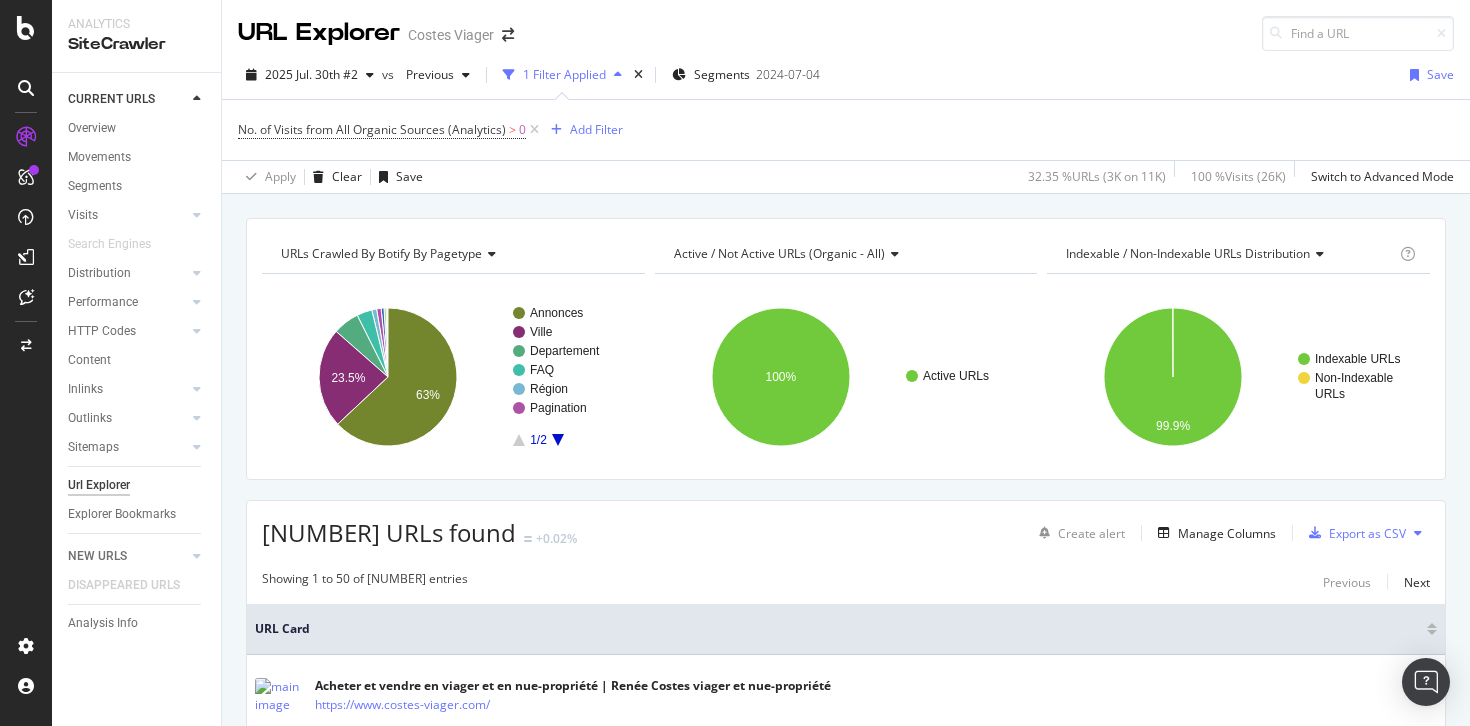 click on "Active / Not Active URLs (organic - all)" at bounding box center [845, 254] 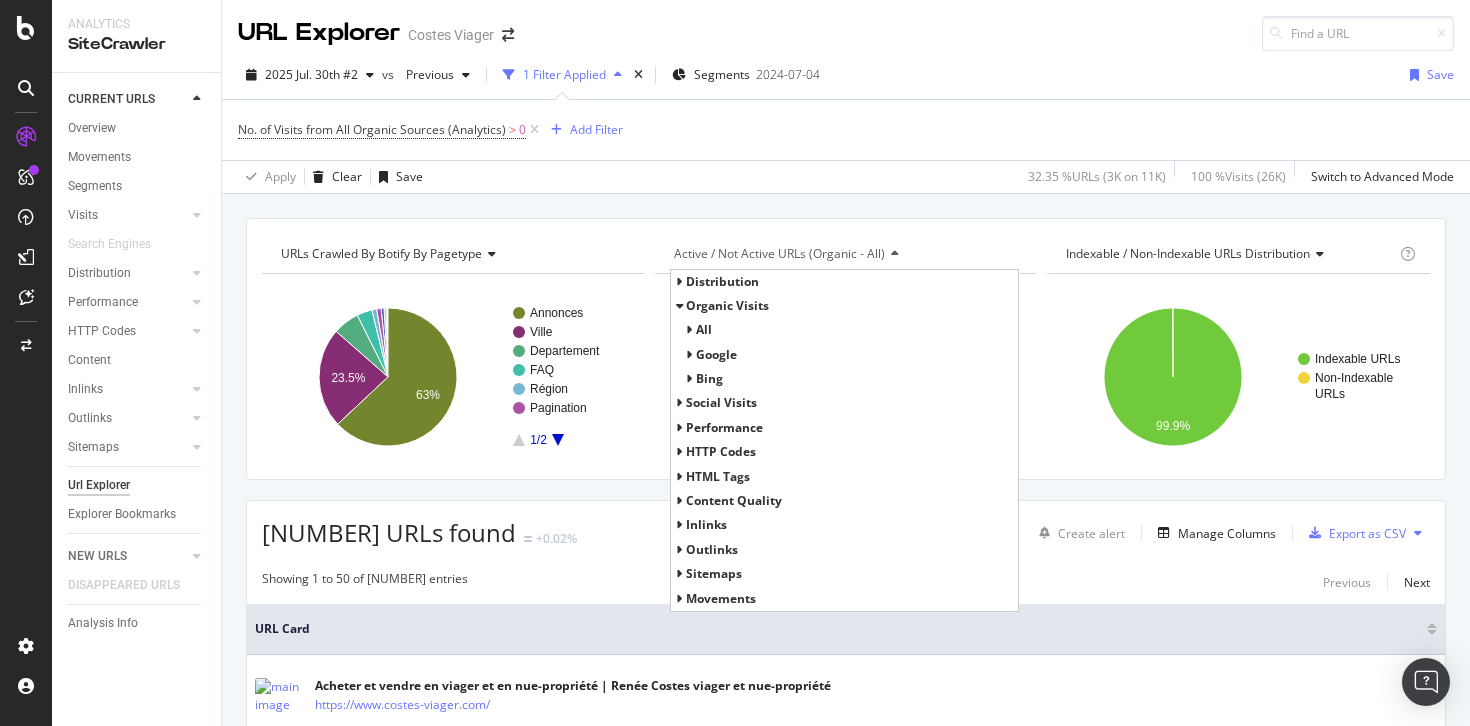 click on "Active / Not Active URLs (organic - all)" at bounding box center (845, 254) 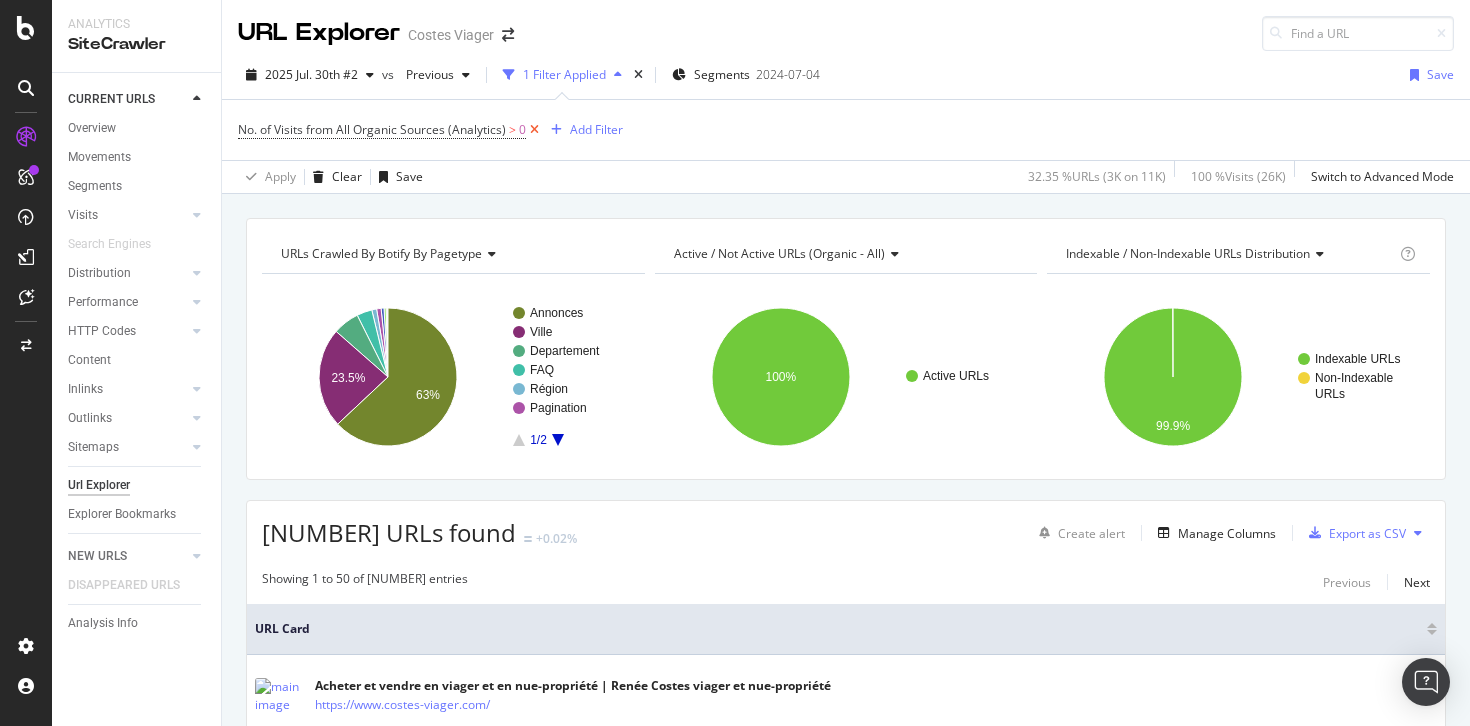 click at bounding box center (534, 130) 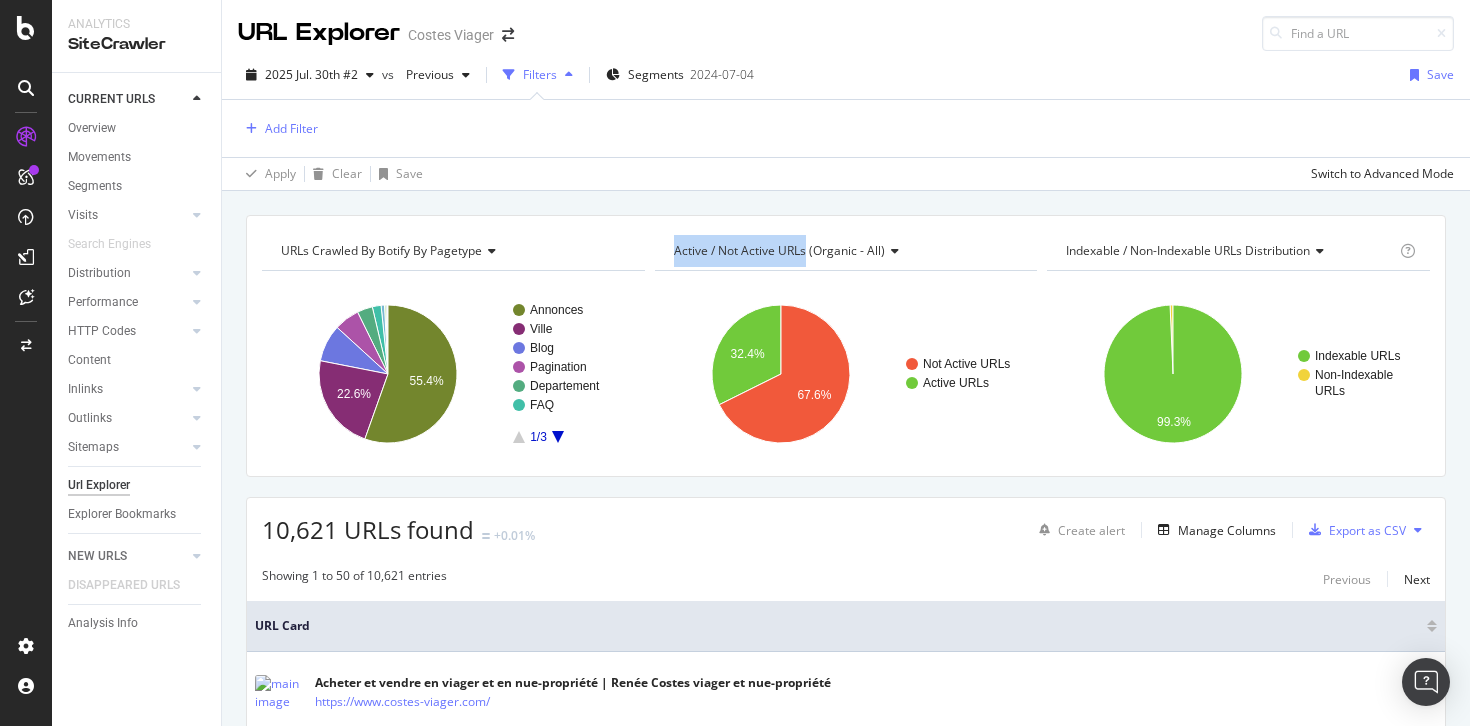drag, startPoint x: 653, startPoint y: 248, endPoint x: 805, endPoint y: 253, distance: 152.08221 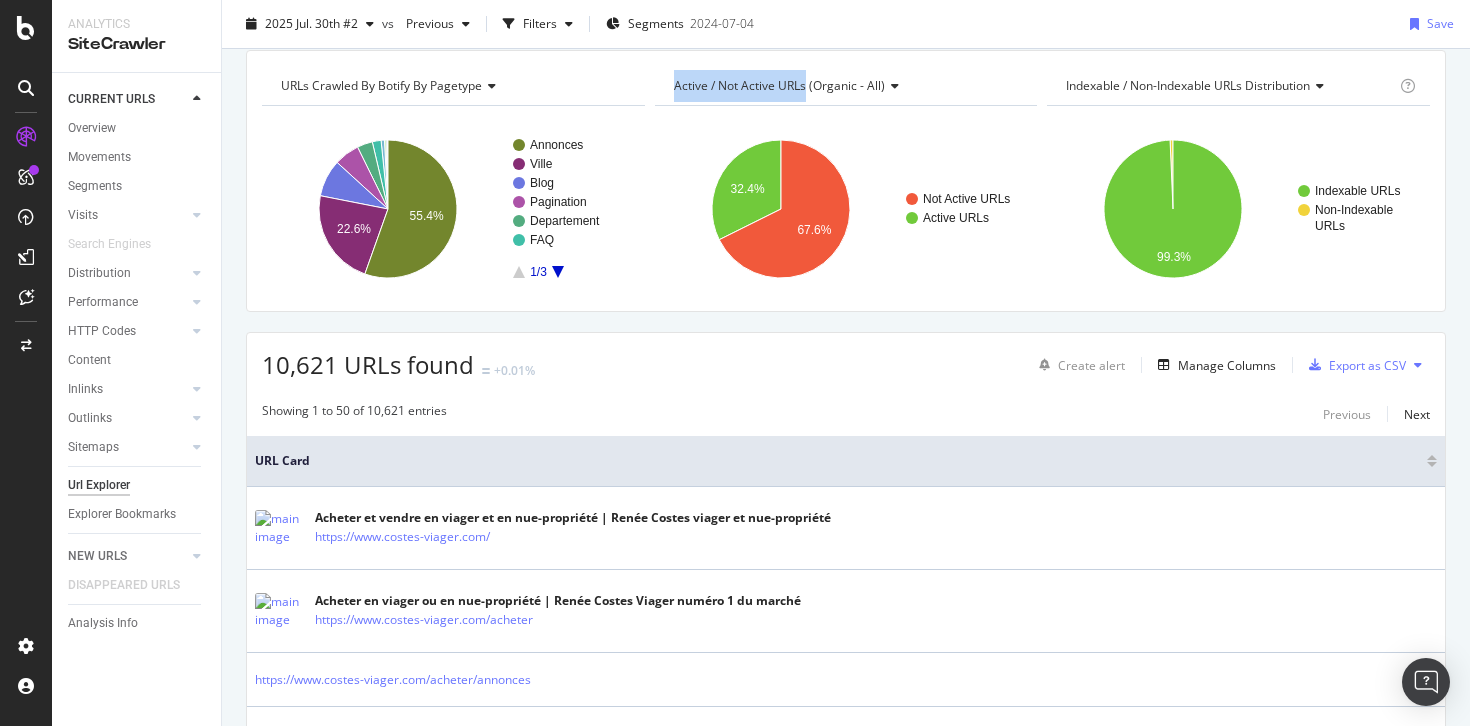 scroll, scrollTop: 0, scrollLeft: 0, axis: both 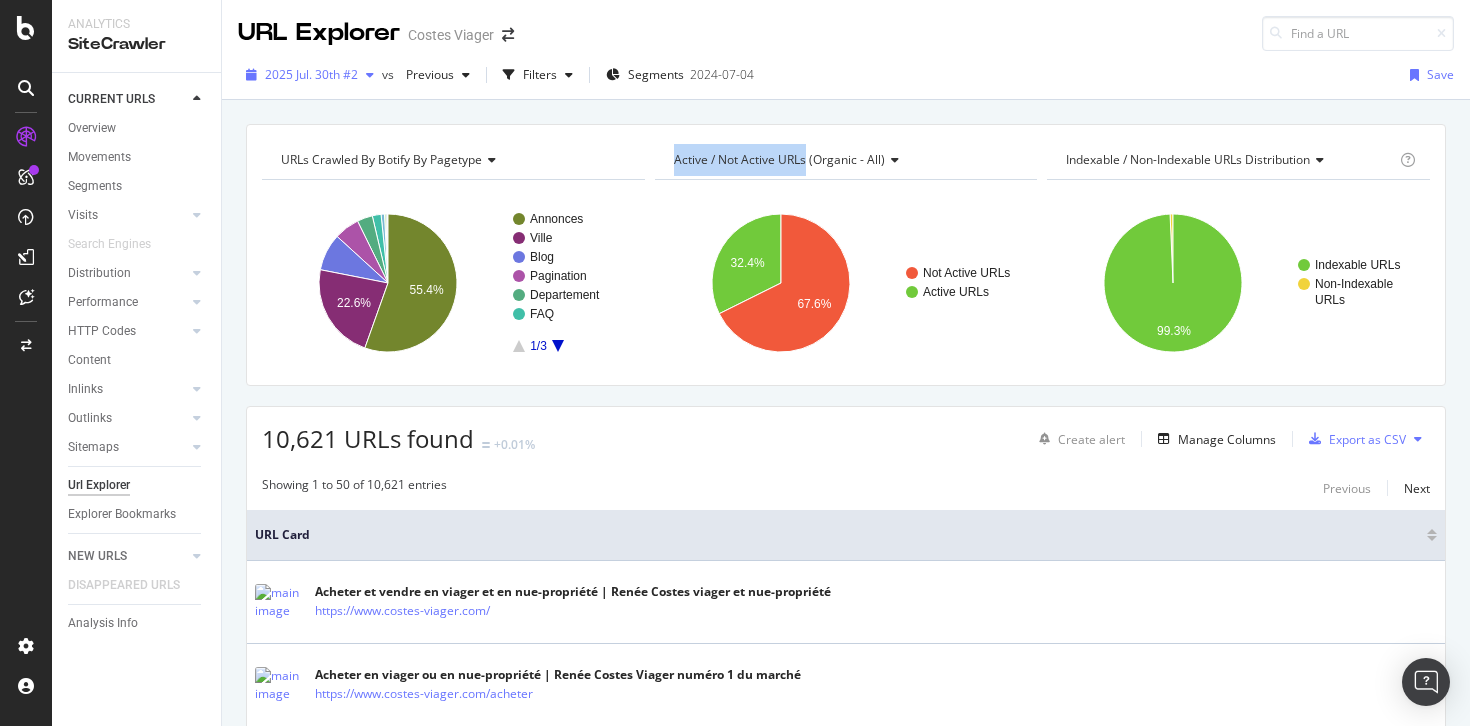 click on "2025 Jul. 30th #2" at bounding box center (311, 74) 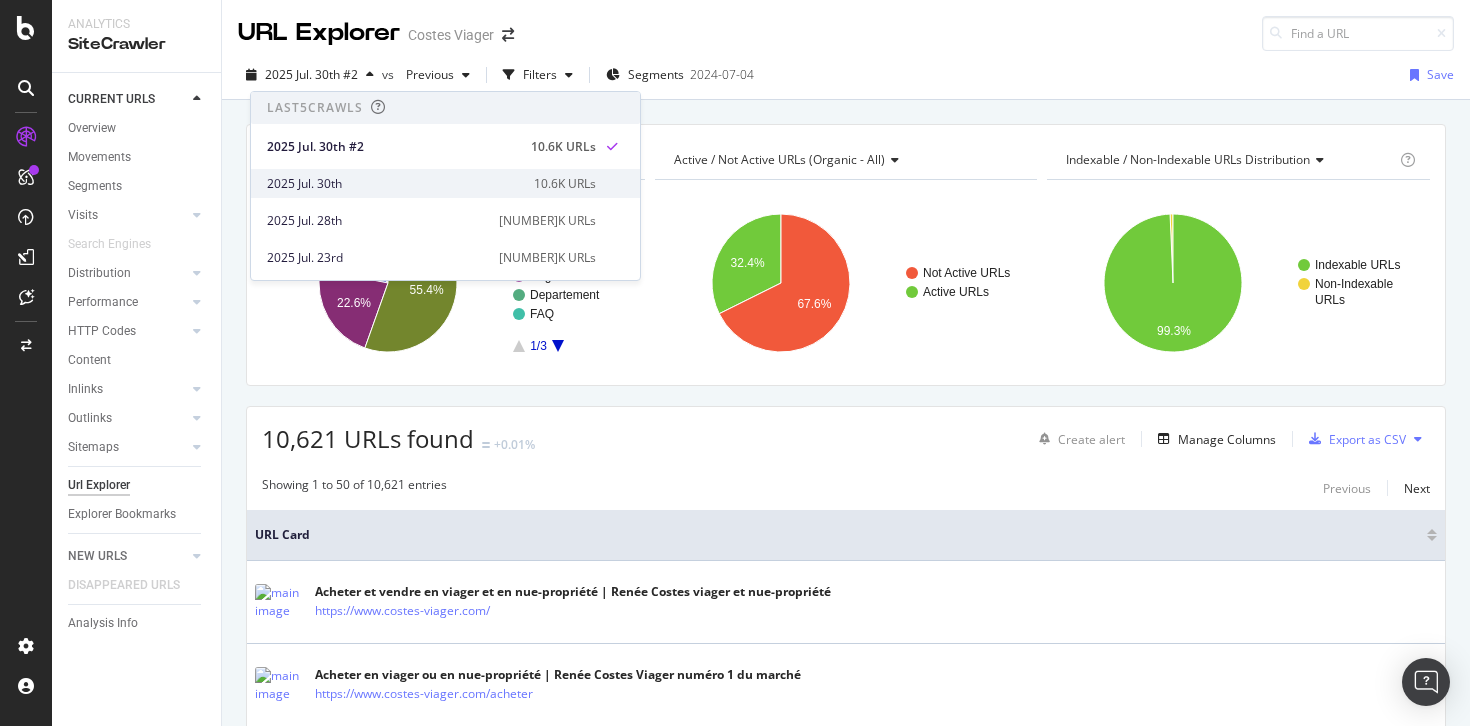 click on "2025 Jul. 30th" at bounding box center (394, 184) 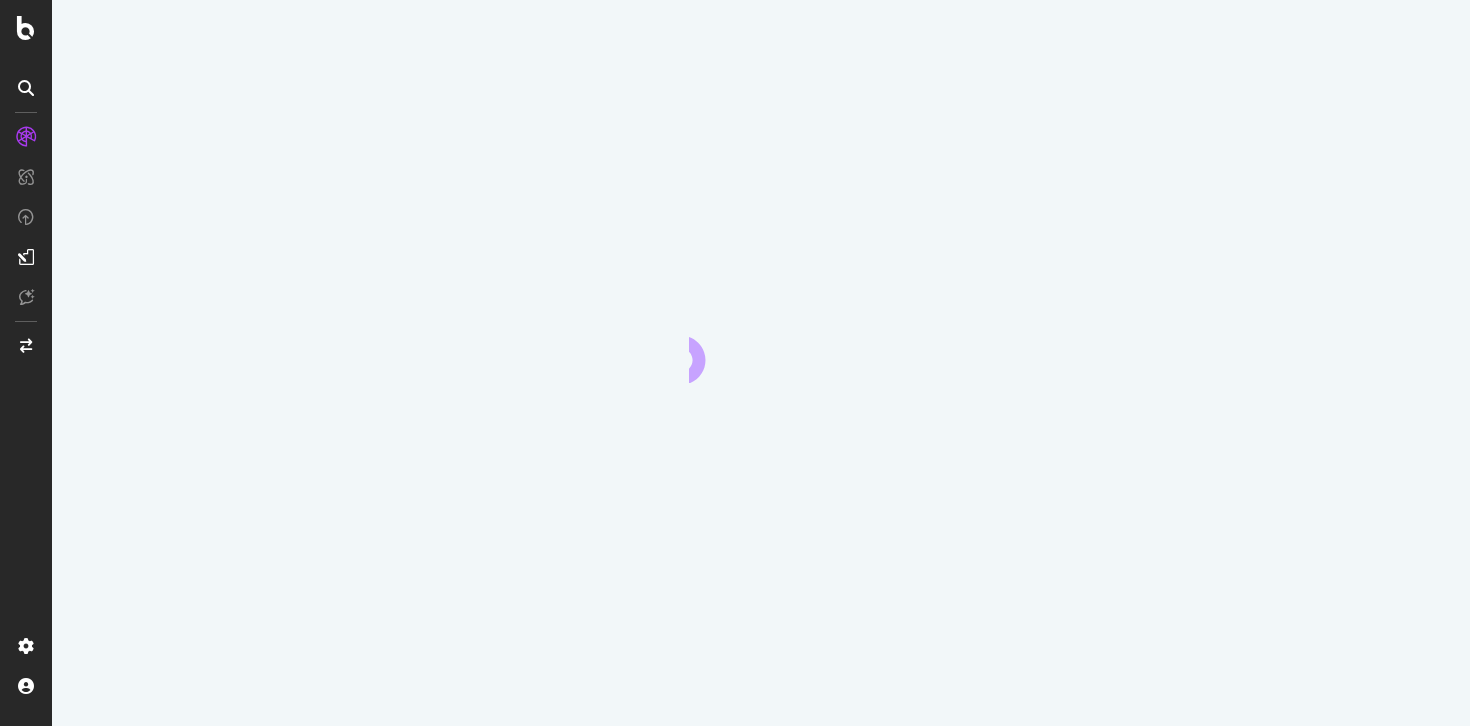 scroll, scrollTop: 0, scrollLeft: 0, axis: both 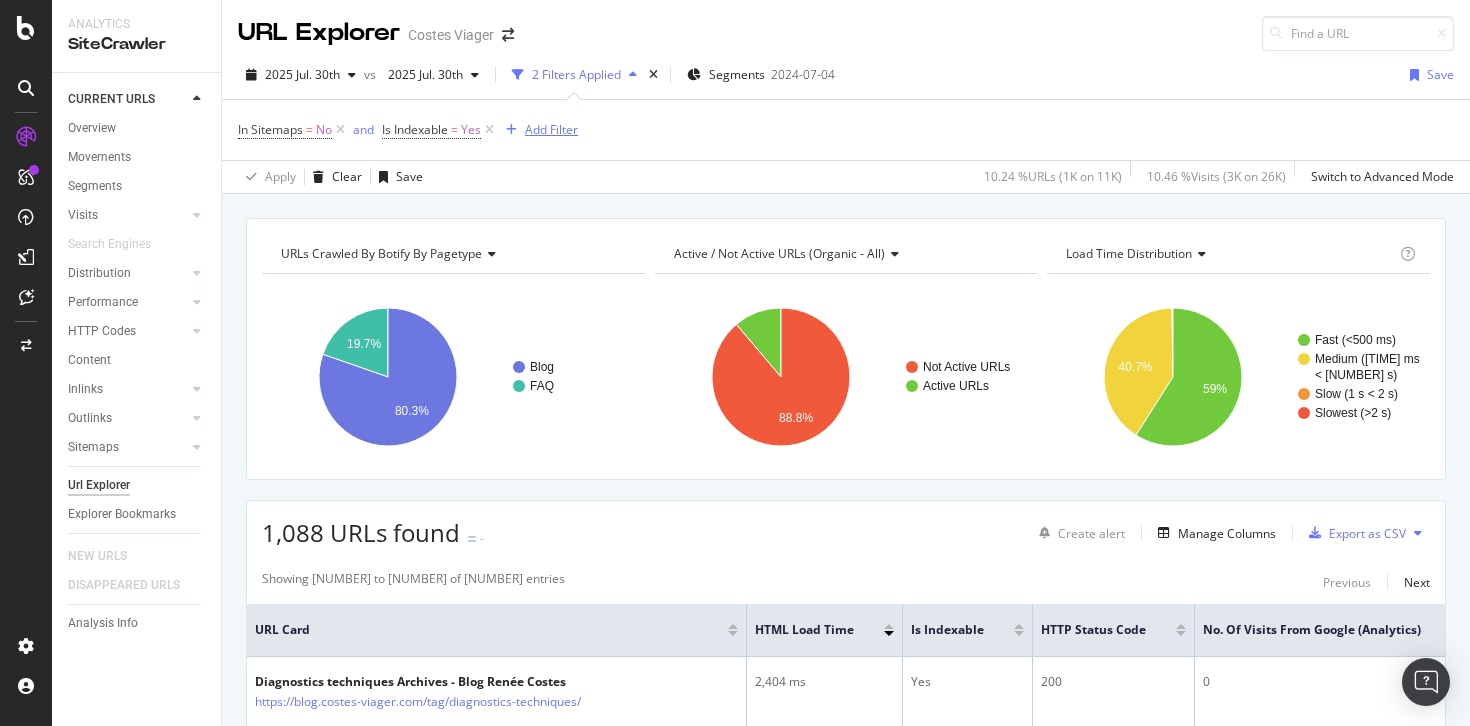 click on "Add Filter" at bounding box center (551, 129) 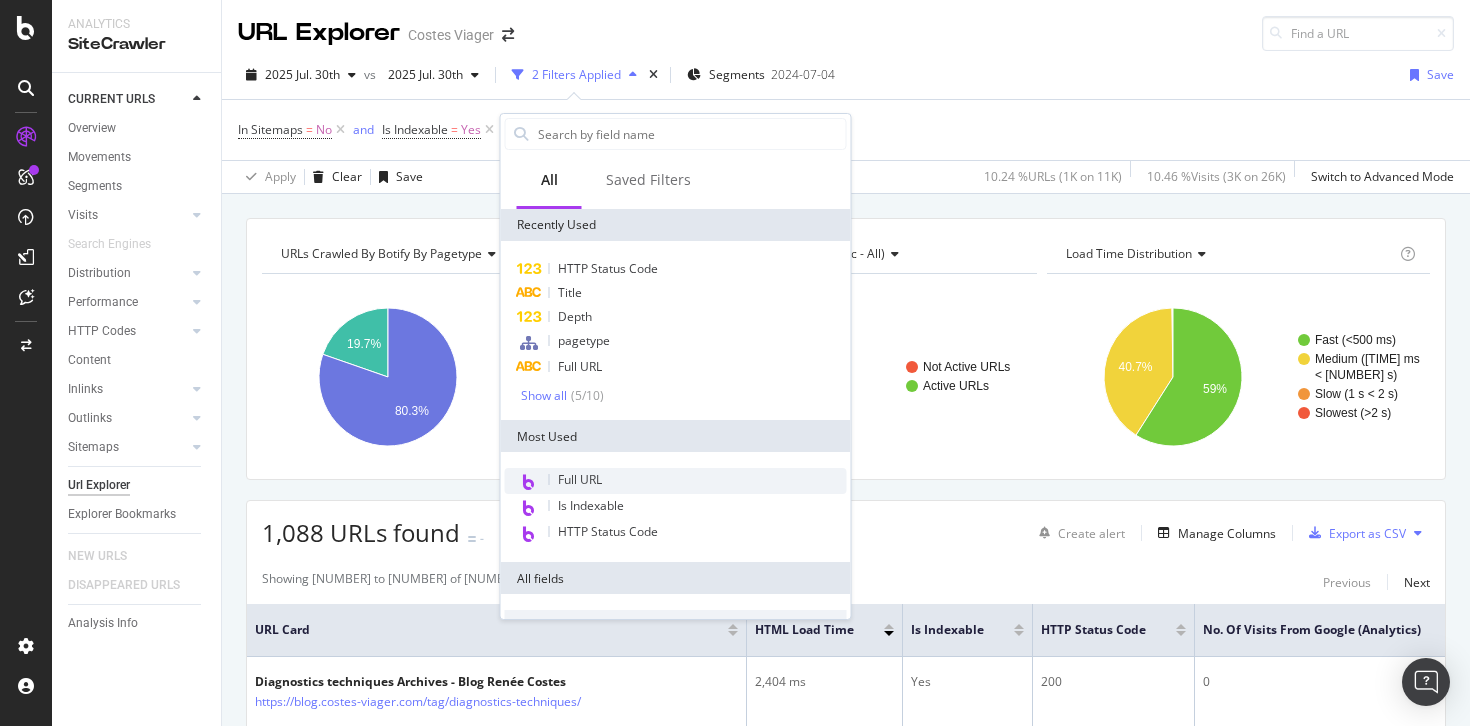 click on "Full URL" at bounding box center [580, 479] 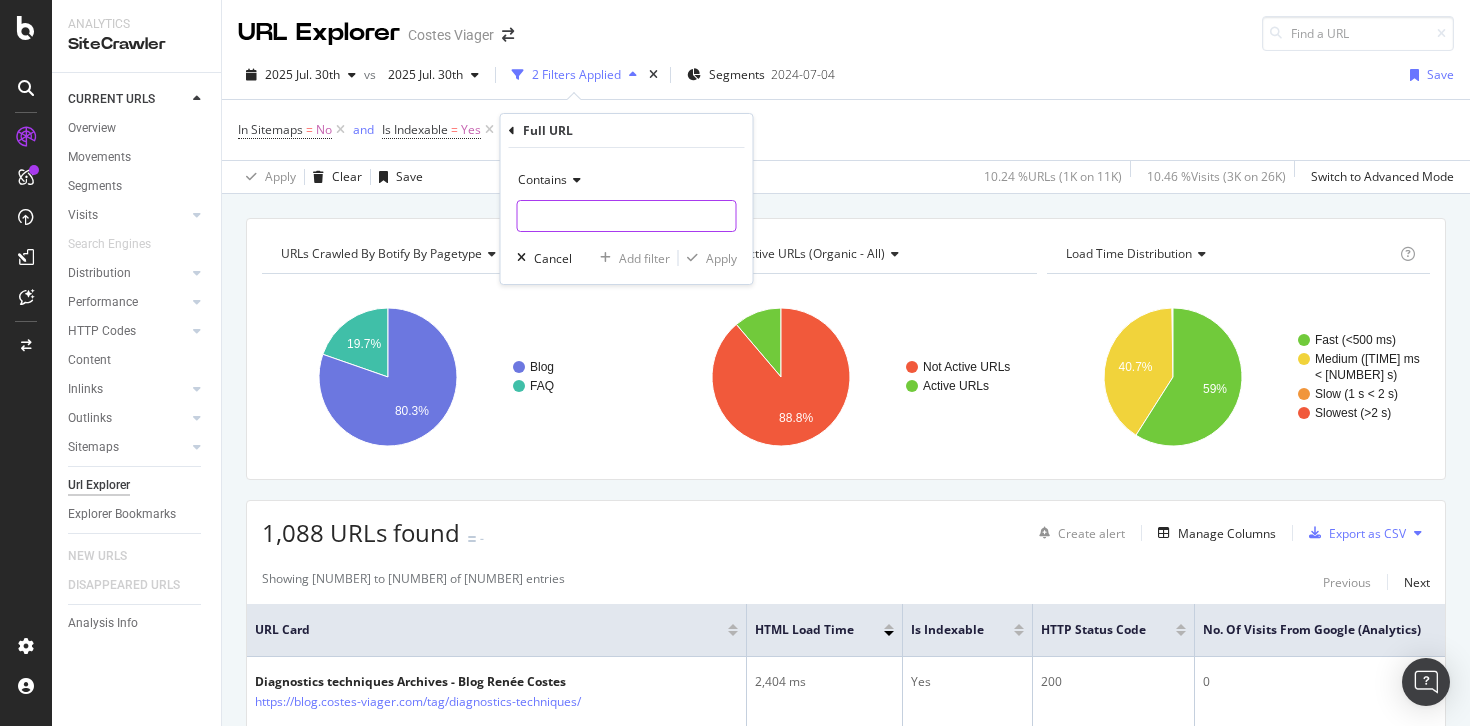 click at bounding box center [627, 216] 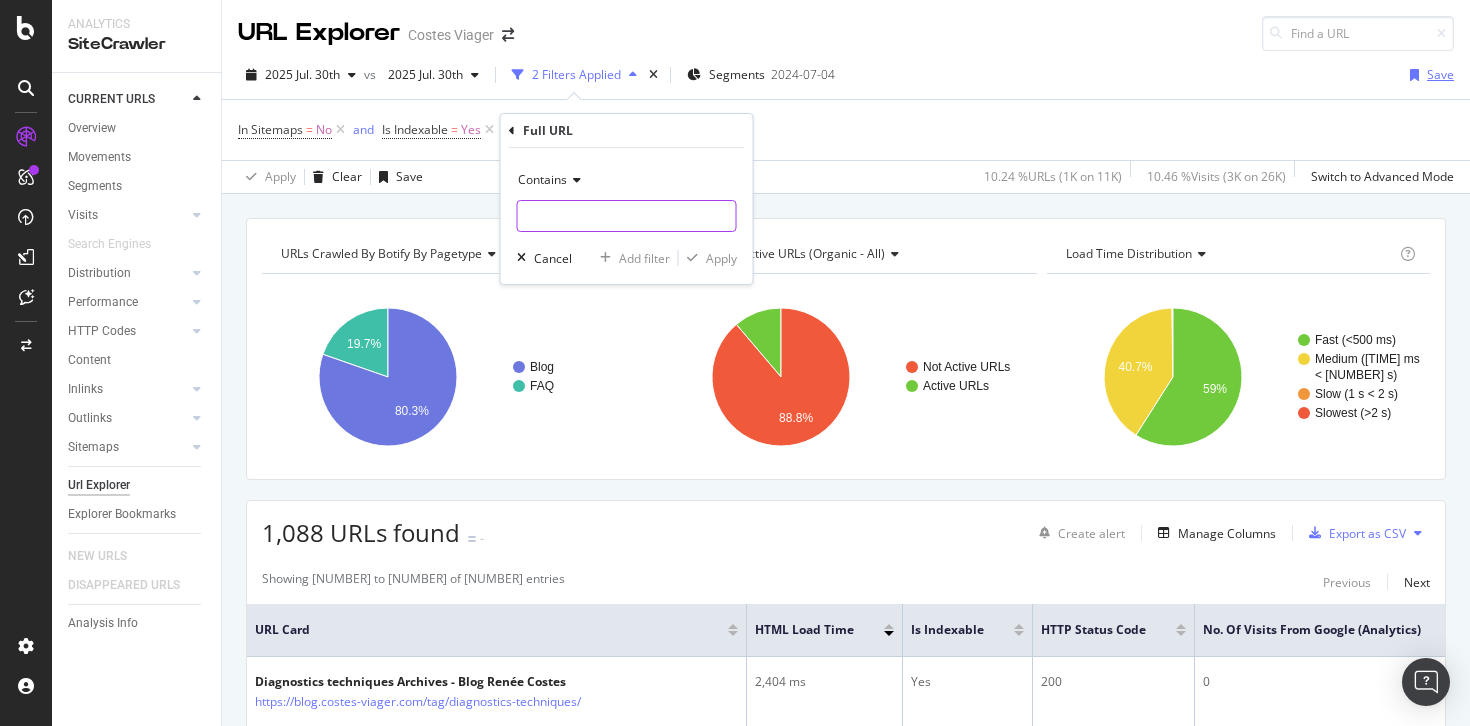 paste on "[NUMBER]" 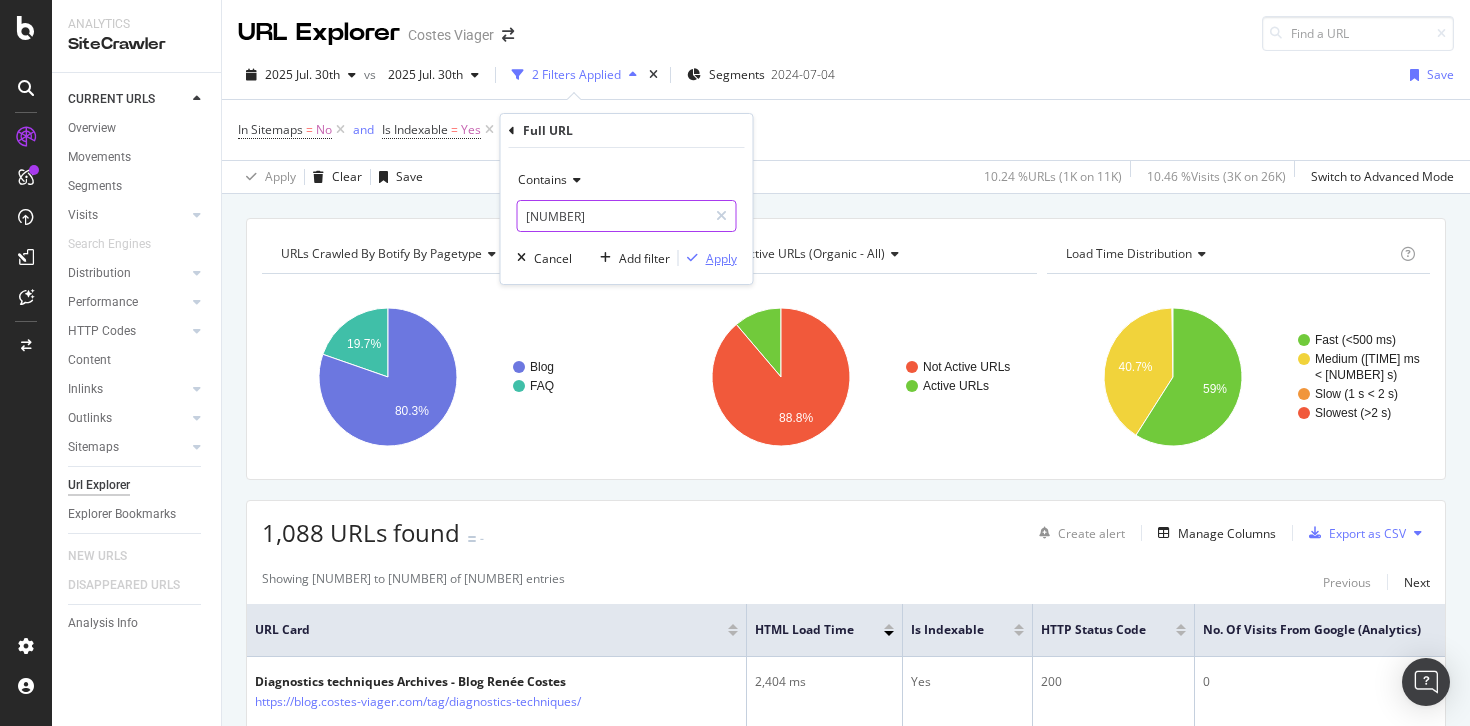 type on "[NUMBER]" 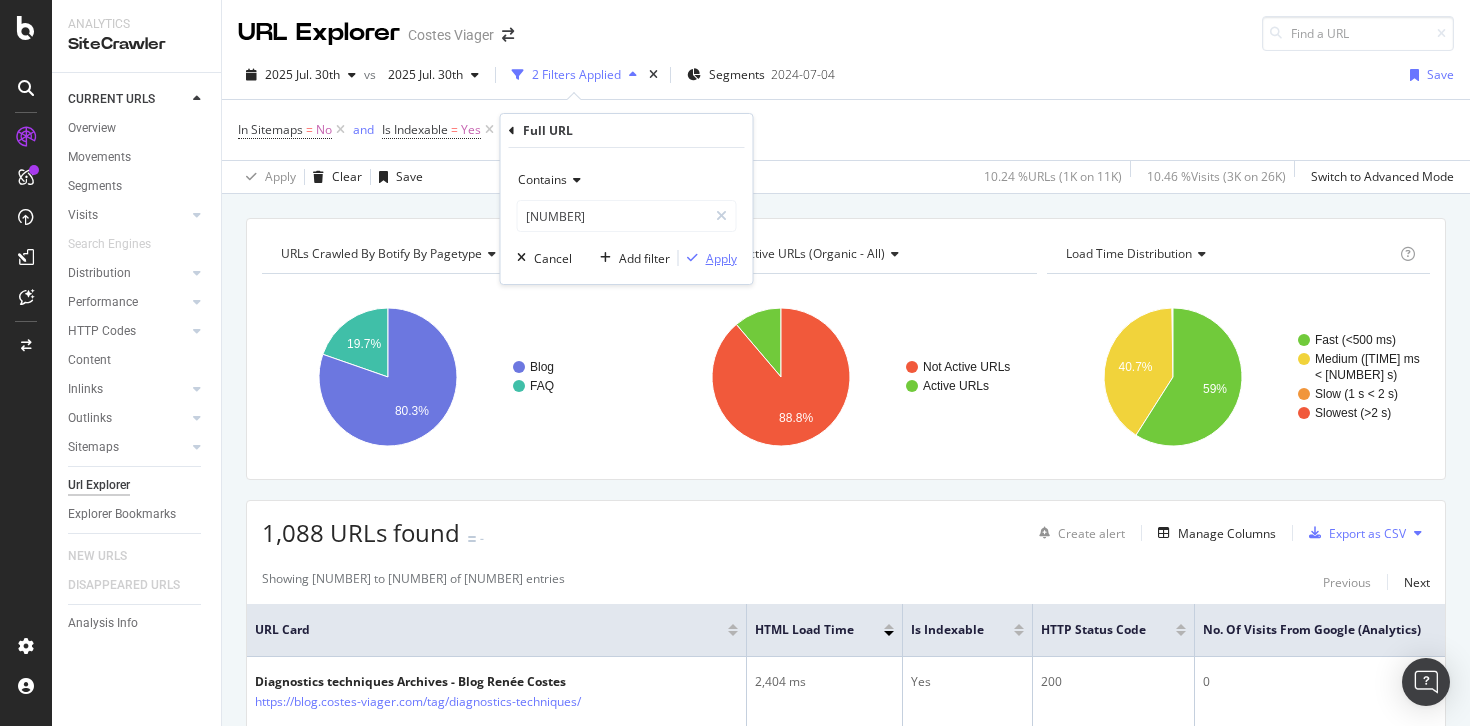 click on "Apply" at bounding box center (721, 258) 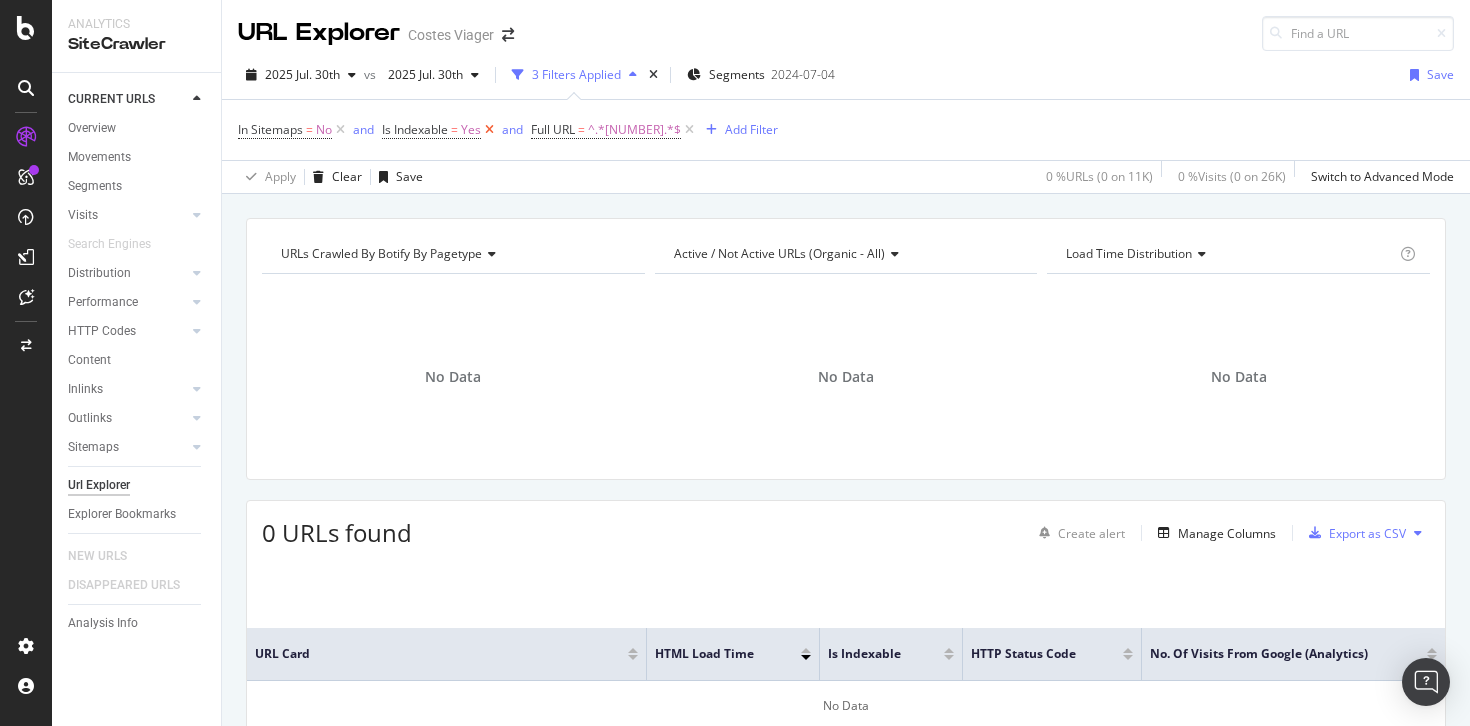 click at bounding box center (489, 130) 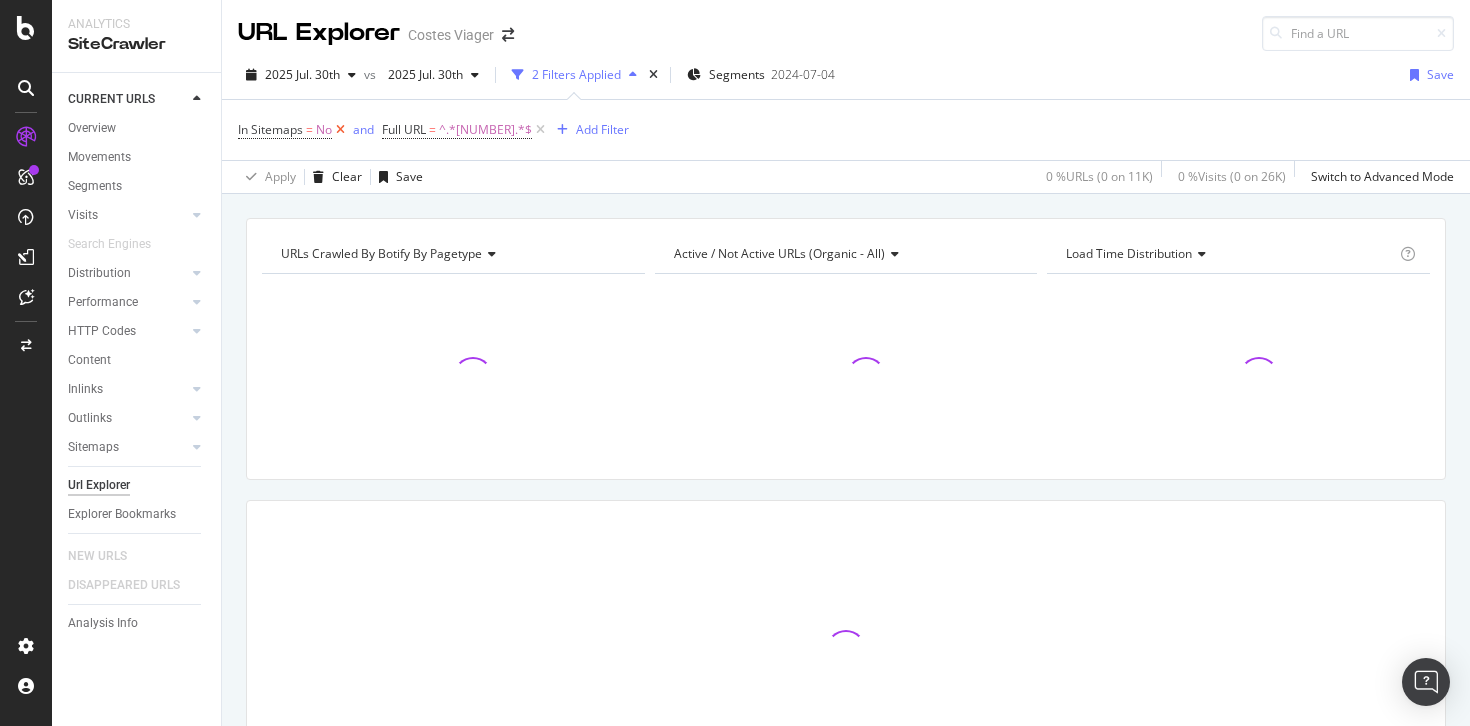 click at bounding box center (340, 130) 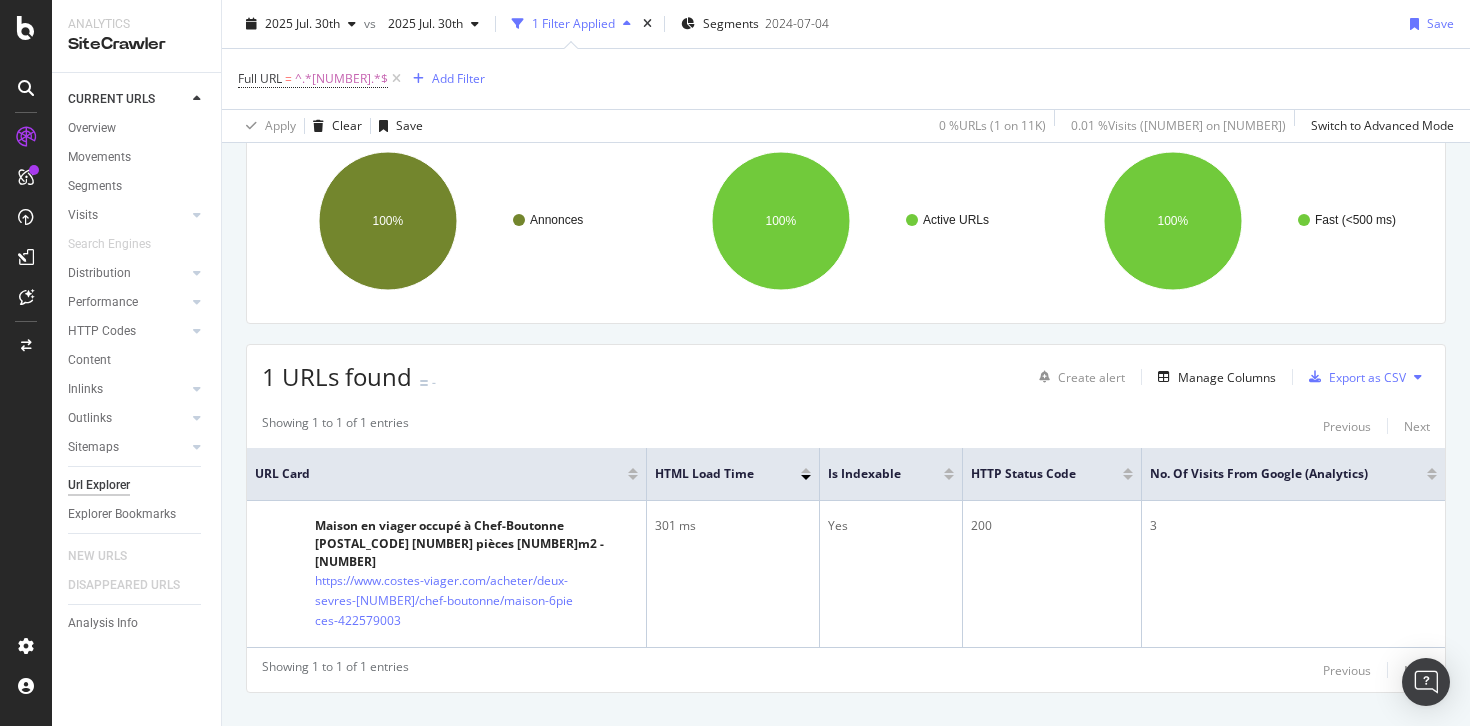 scroll, scrollTop: 176, scrollLeft: 0, axis: vertical 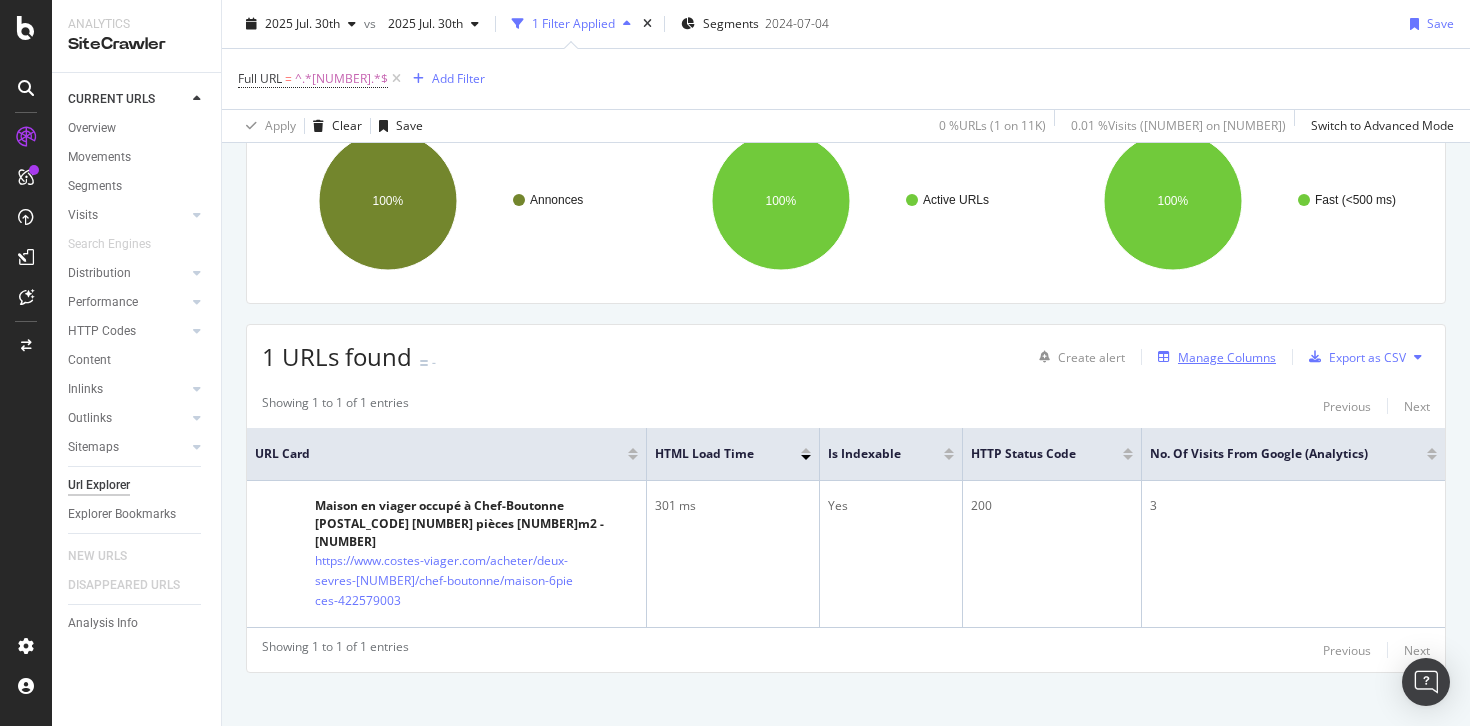 click on "Manage Columns" at bounding box center (1227, 357) 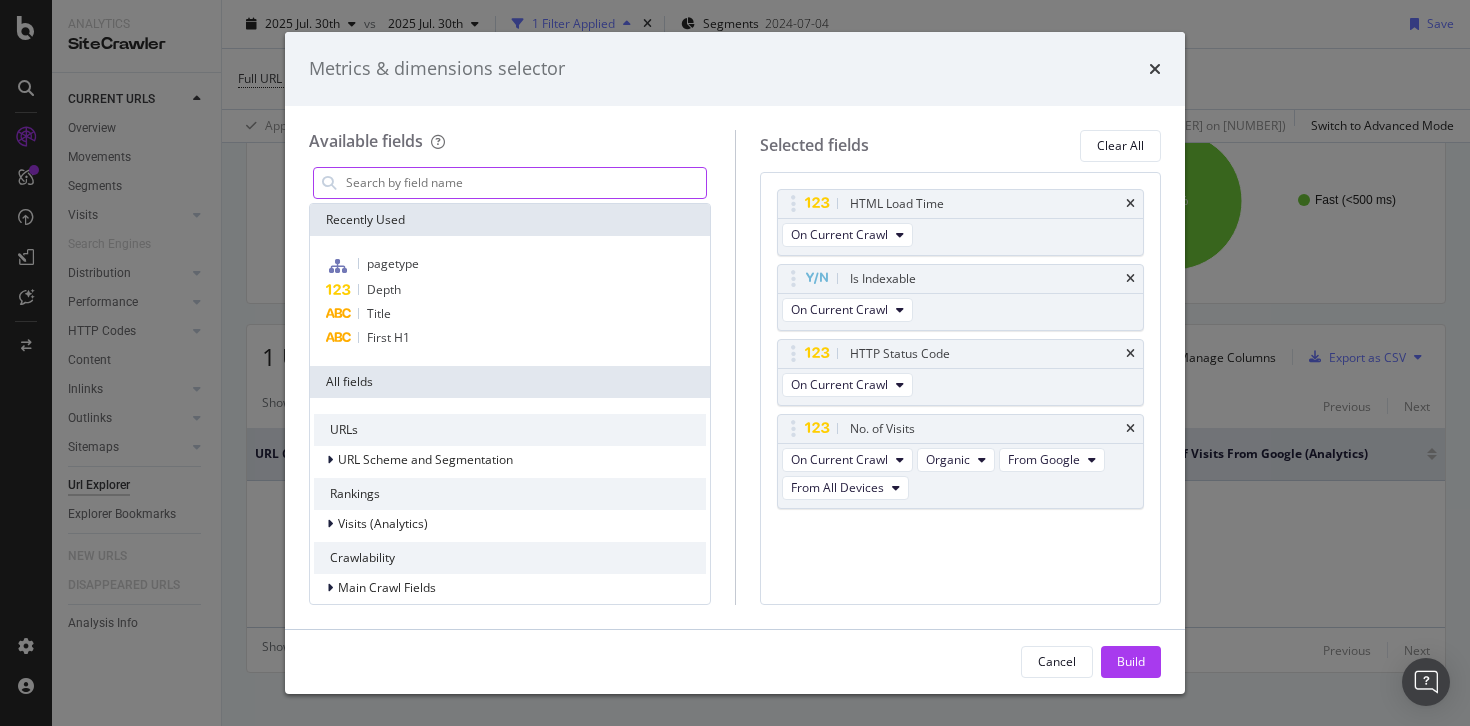 click at bounding box center (525, 183) 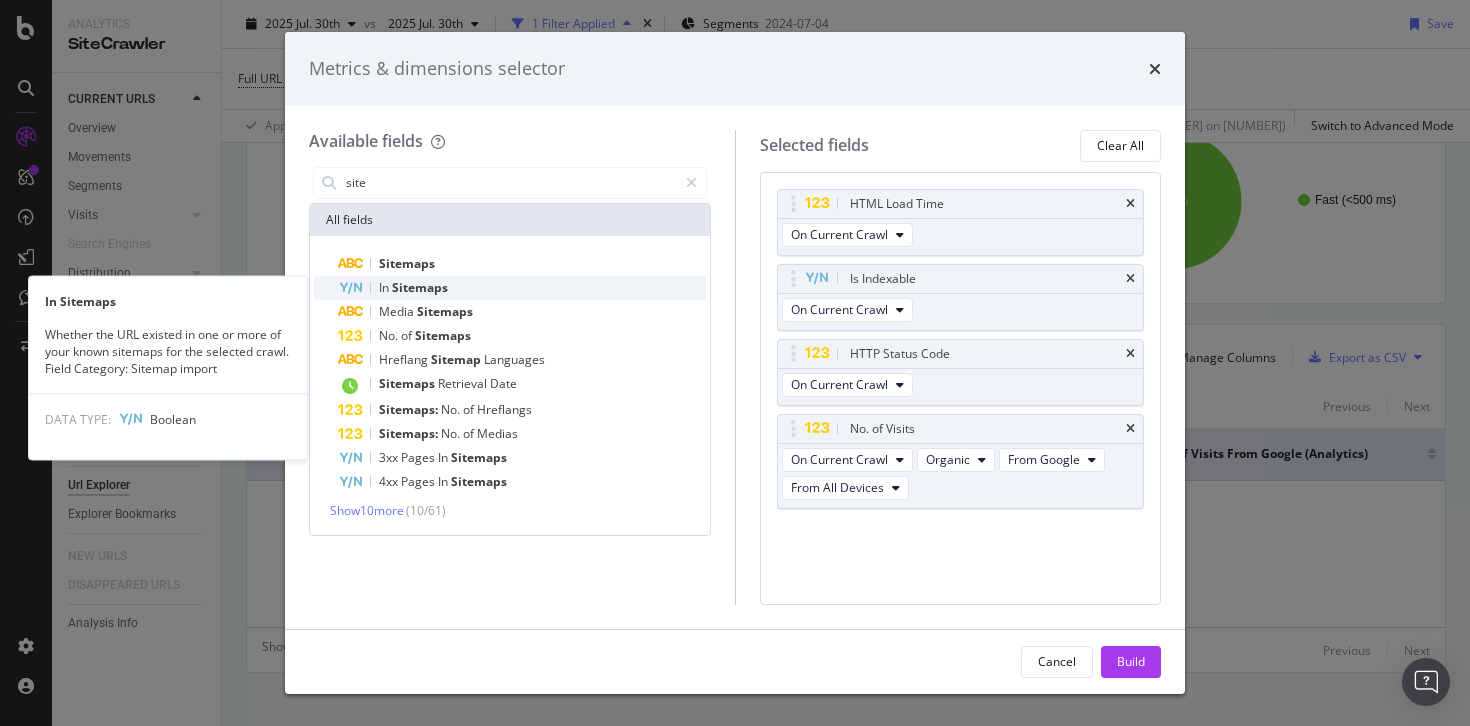 type on "site" 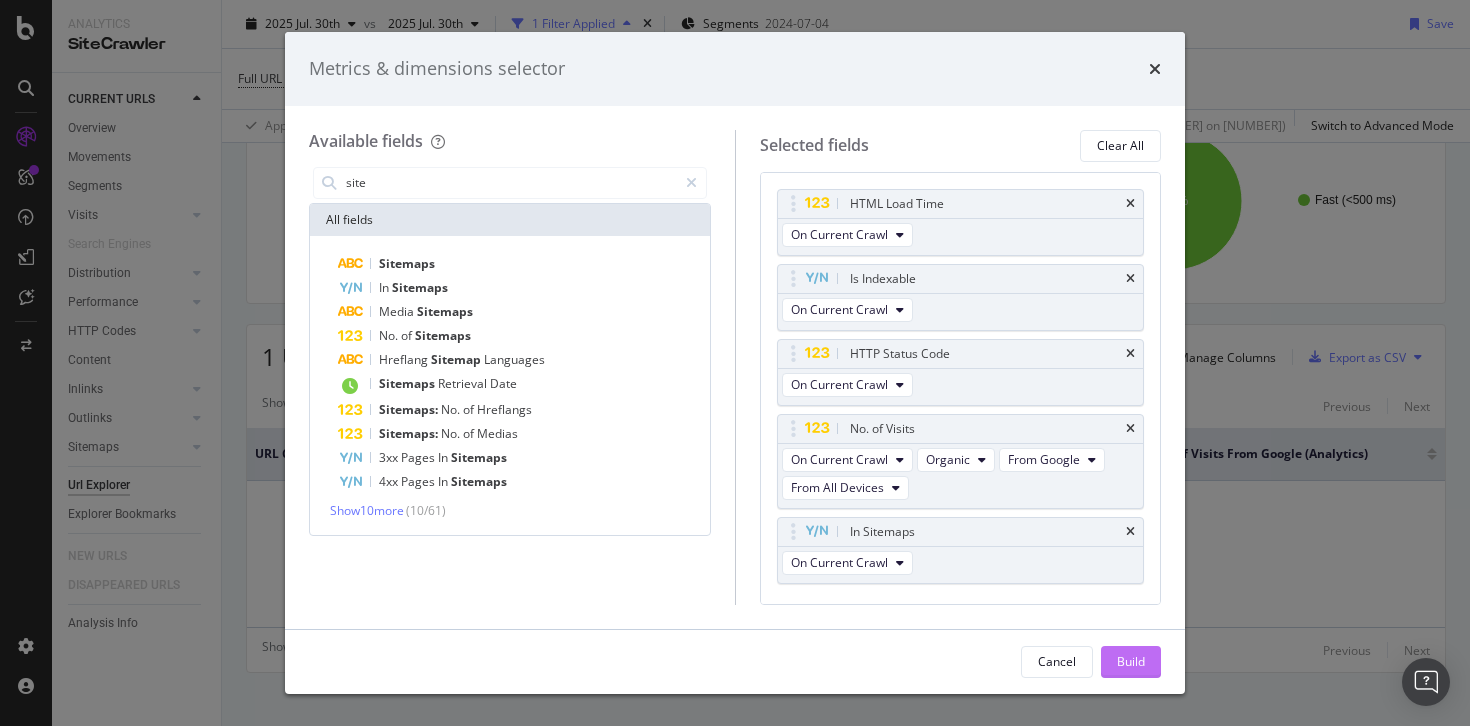 click on "Build" at bounding box center [1131, 661] 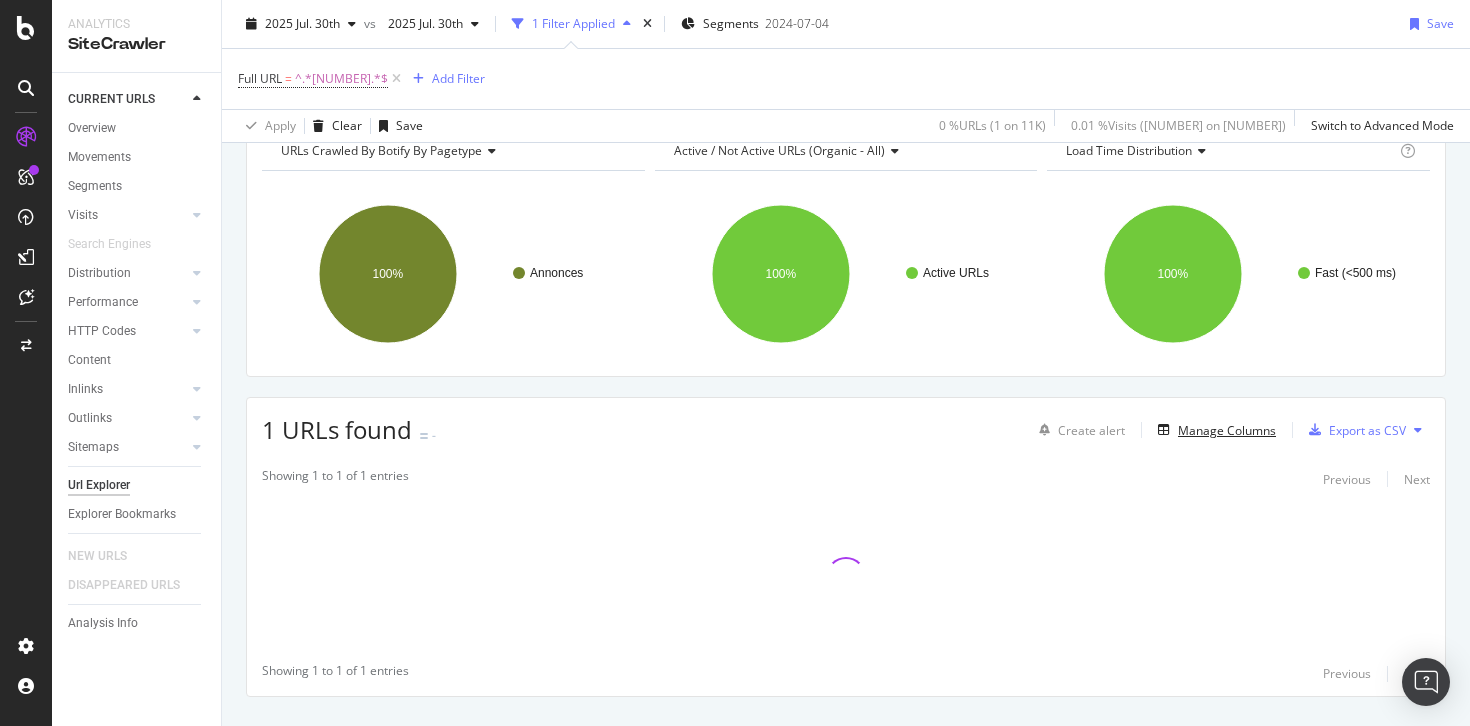 scroll, scrollTop: 144, scrollLeft: 0, axis: vertical 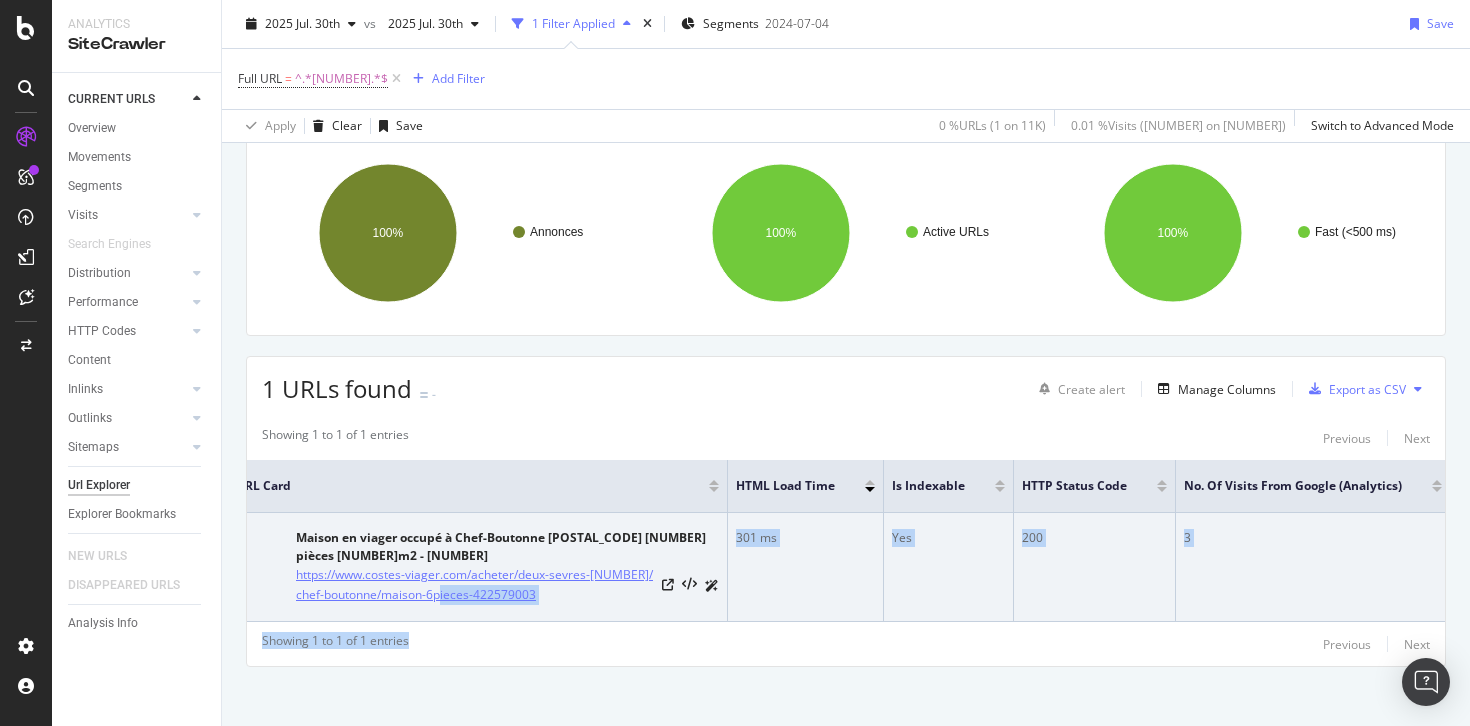 drag, startPoint x: 545, startPoint y: 633, endPoint x: 433, endPoint y: 593, distance: 118.92855 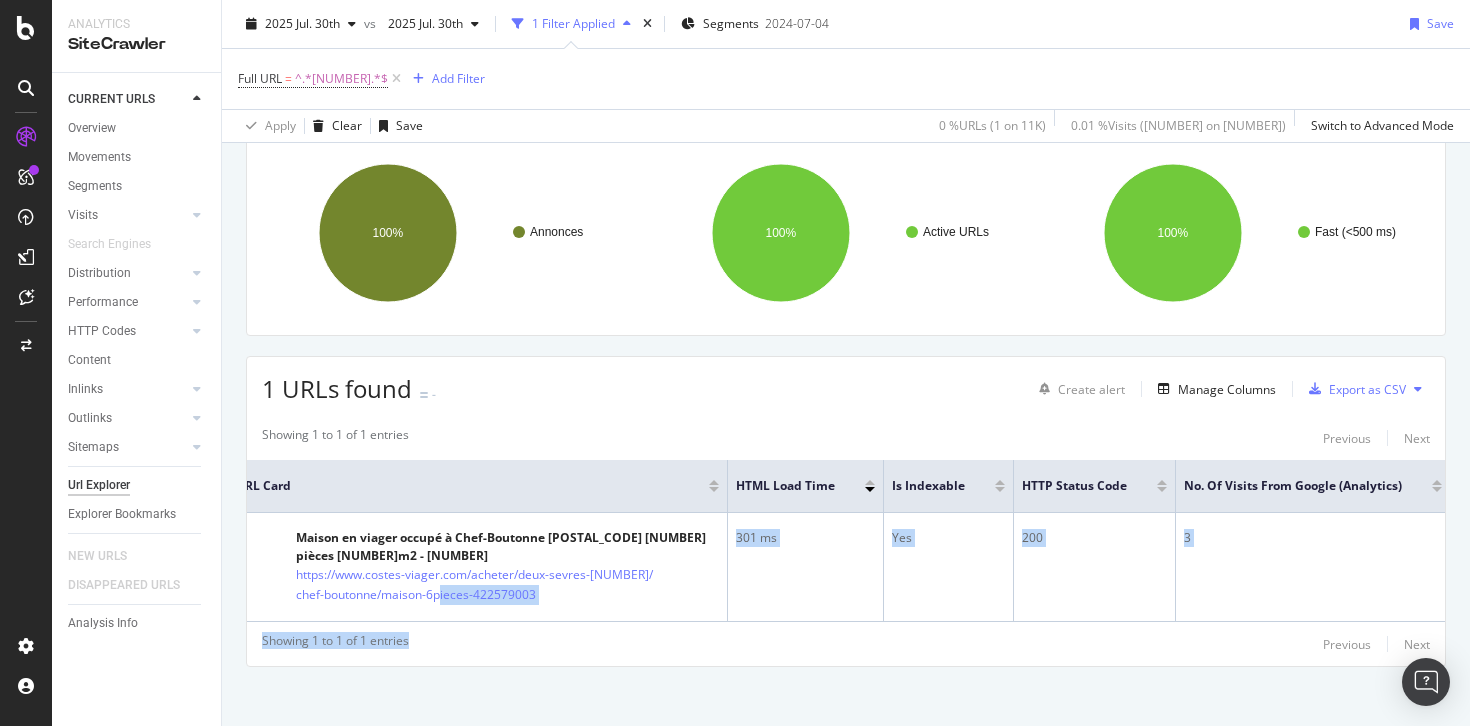 copy on "[NUMBER] ([NUMBER] %) Yes [NUMBER] [NUMBER] Yes Showing [NUMBER] to [NUMBER] of [NUMBER] entries" 